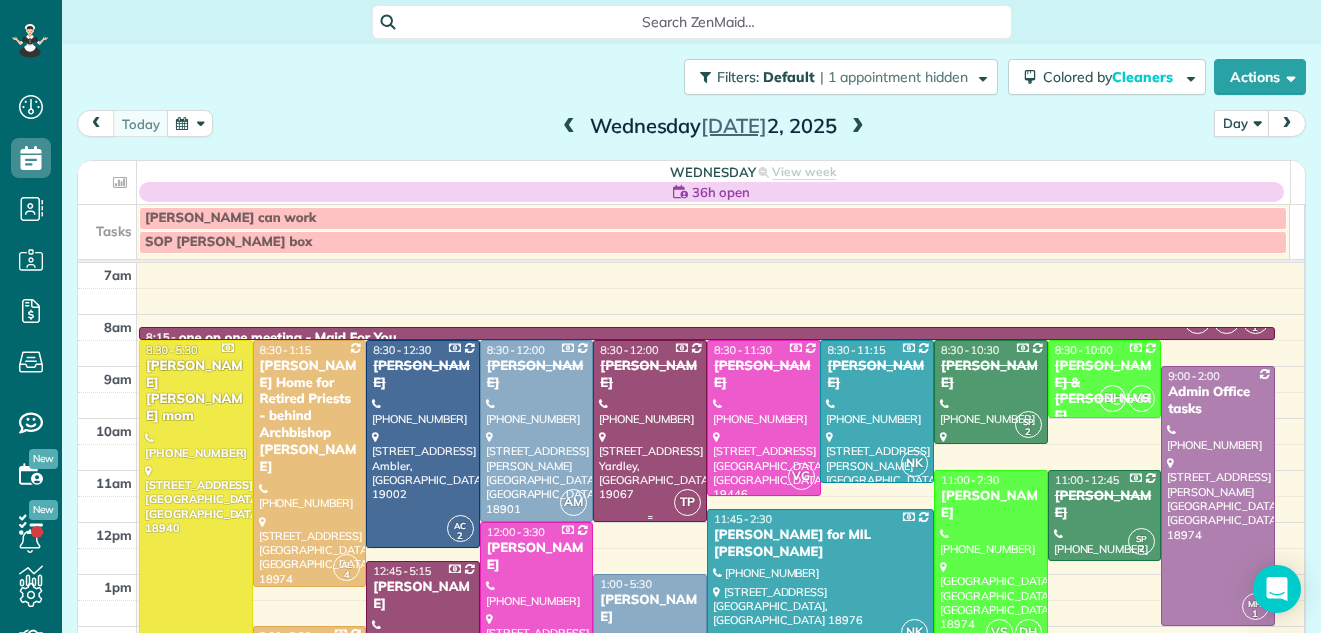 scroll, scrollTop: 0, scrollLeft: 0, axis: both 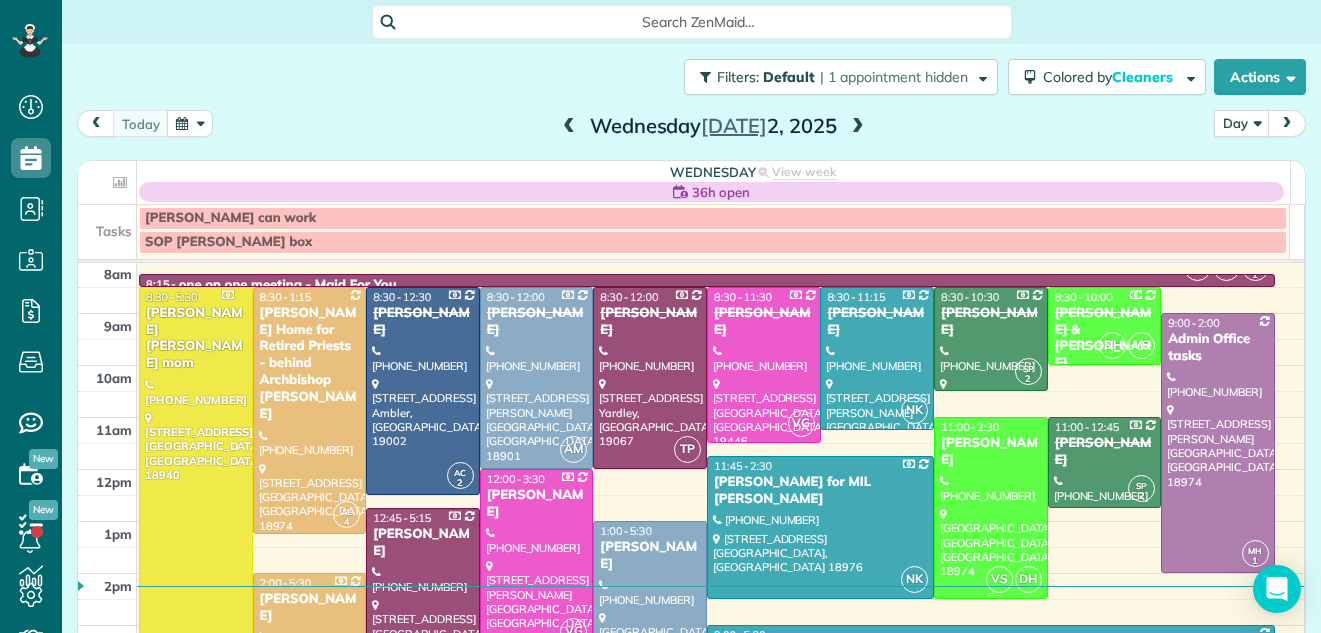click at bounding box center (991, 508) 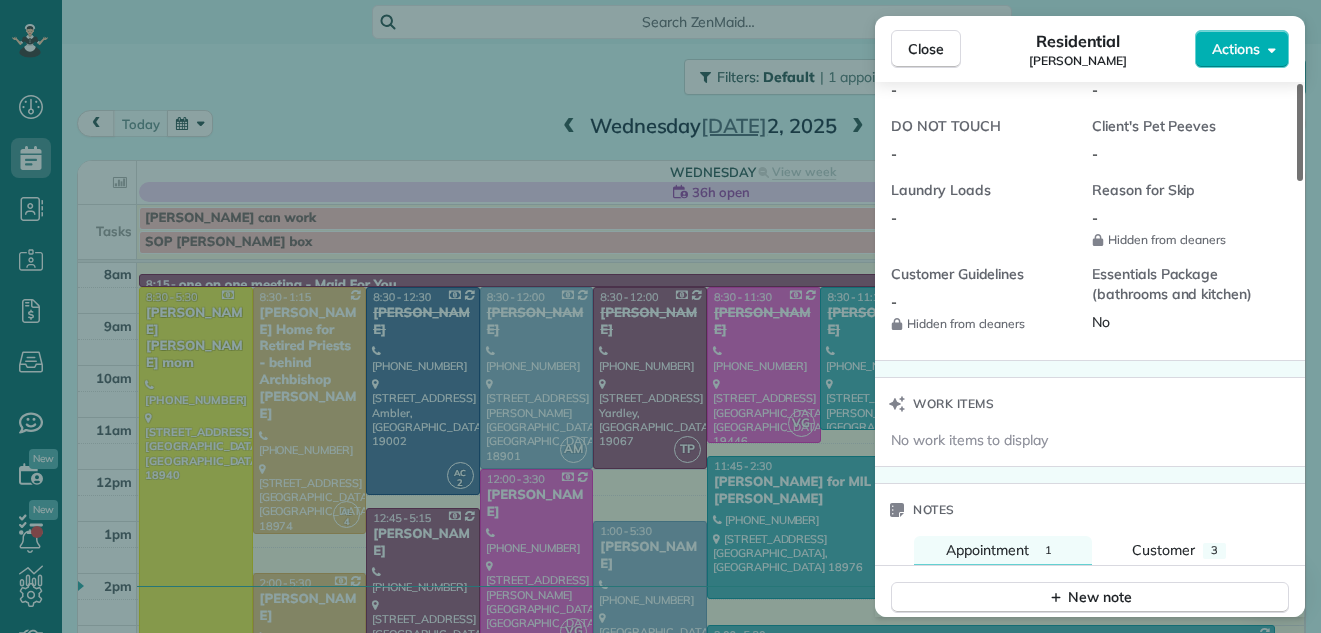 scroll, scrollTop: 1680, scrollLeft: 0, axis: vertical 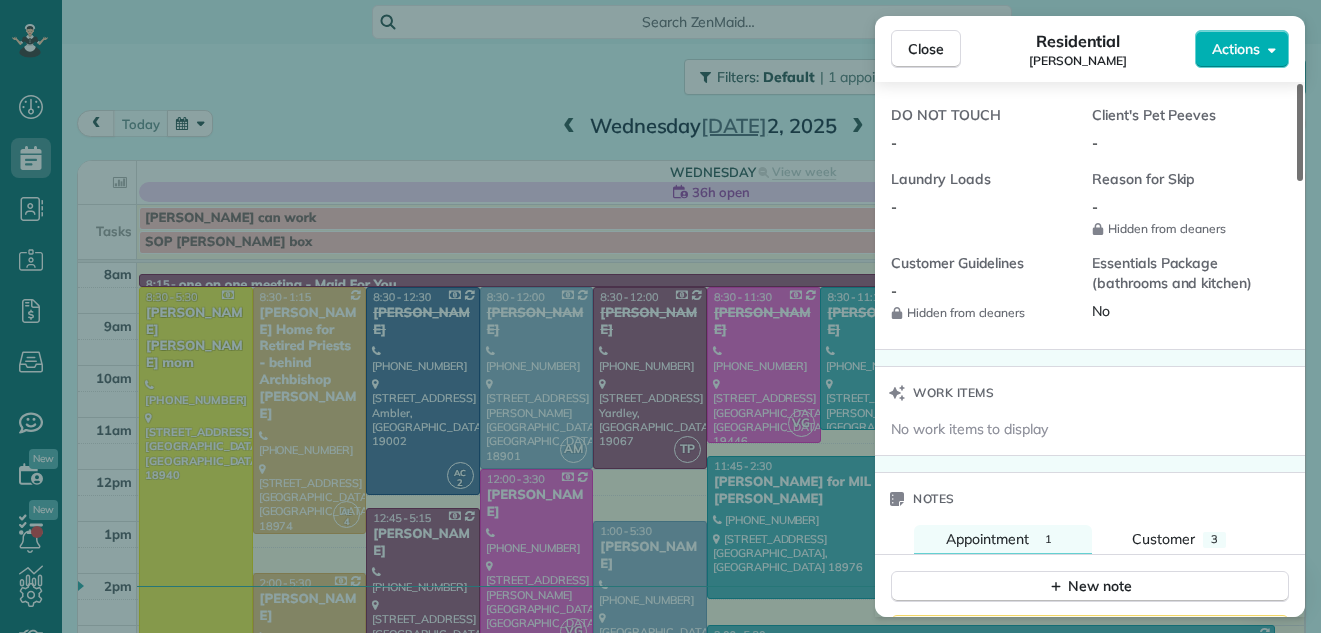 drag, startPoint x: 1300, startPoint y: 134, endPoint x: 1247, endPoint y: 438, distance: 308.58548 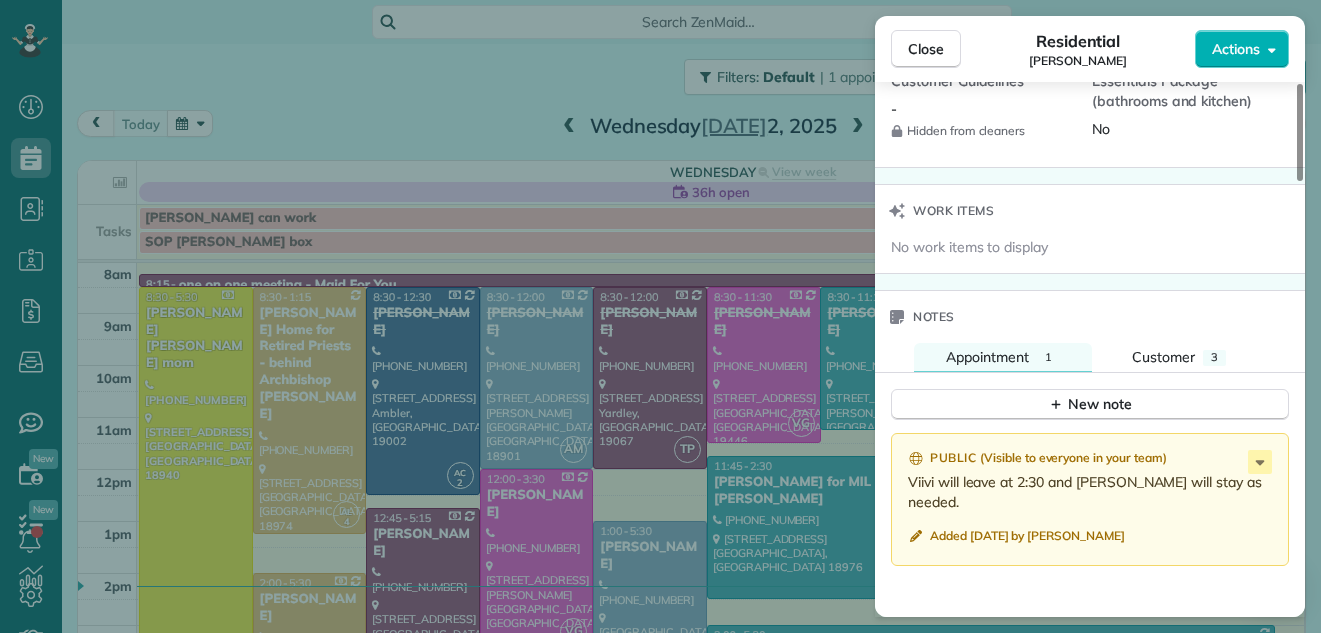 drag, startPoint x: 1298, startPoint y: 420, endPoint x: 1283, endPoint y: 448, distance: 31.764761 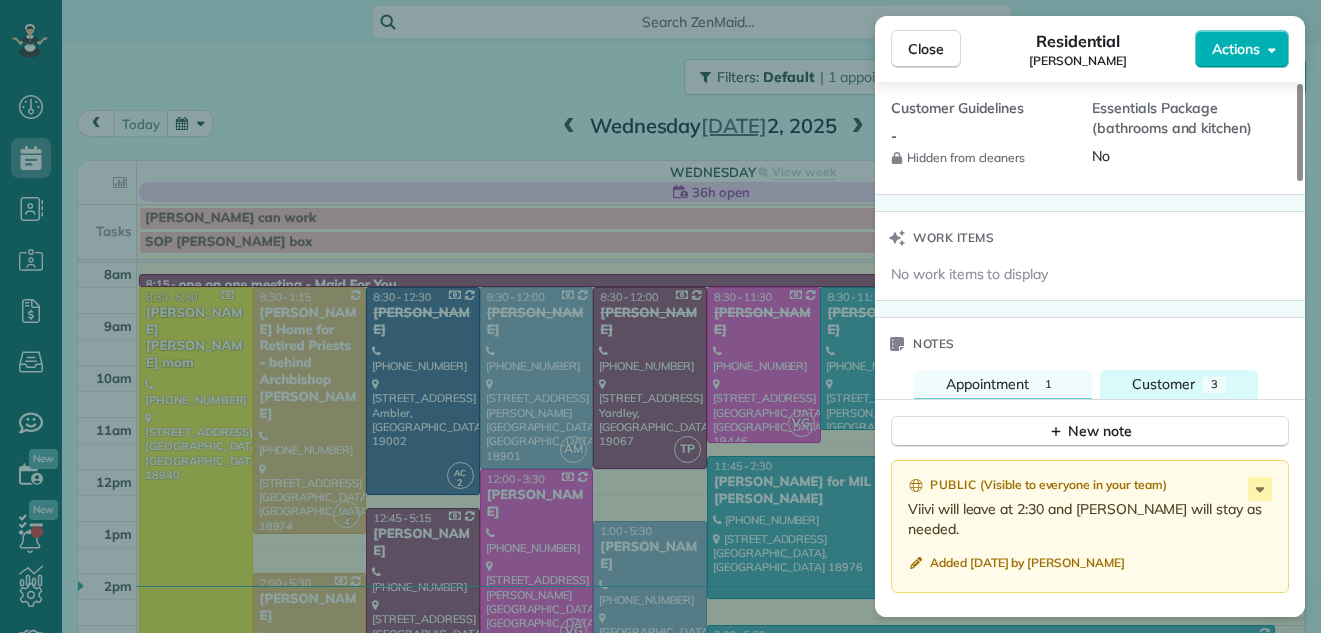 click on "Customer" at bounding box center [1163, 384] 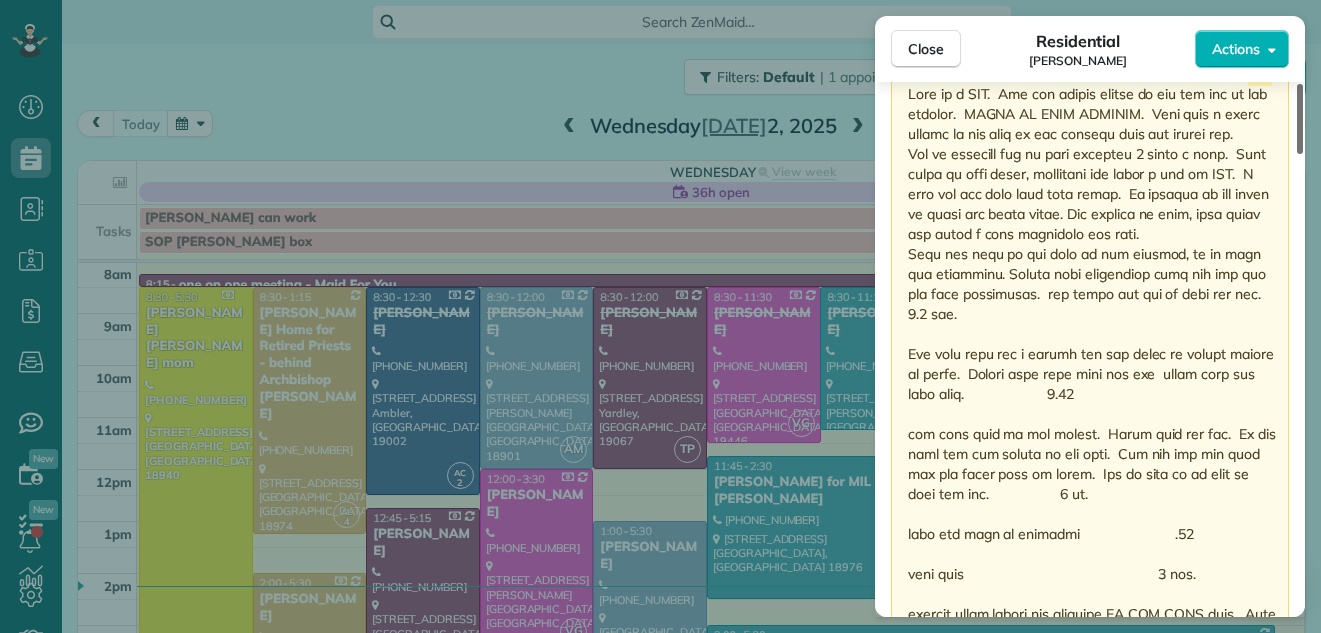 scroll, scrollTop: 2258, scrollLeft: 0, axis: vertical 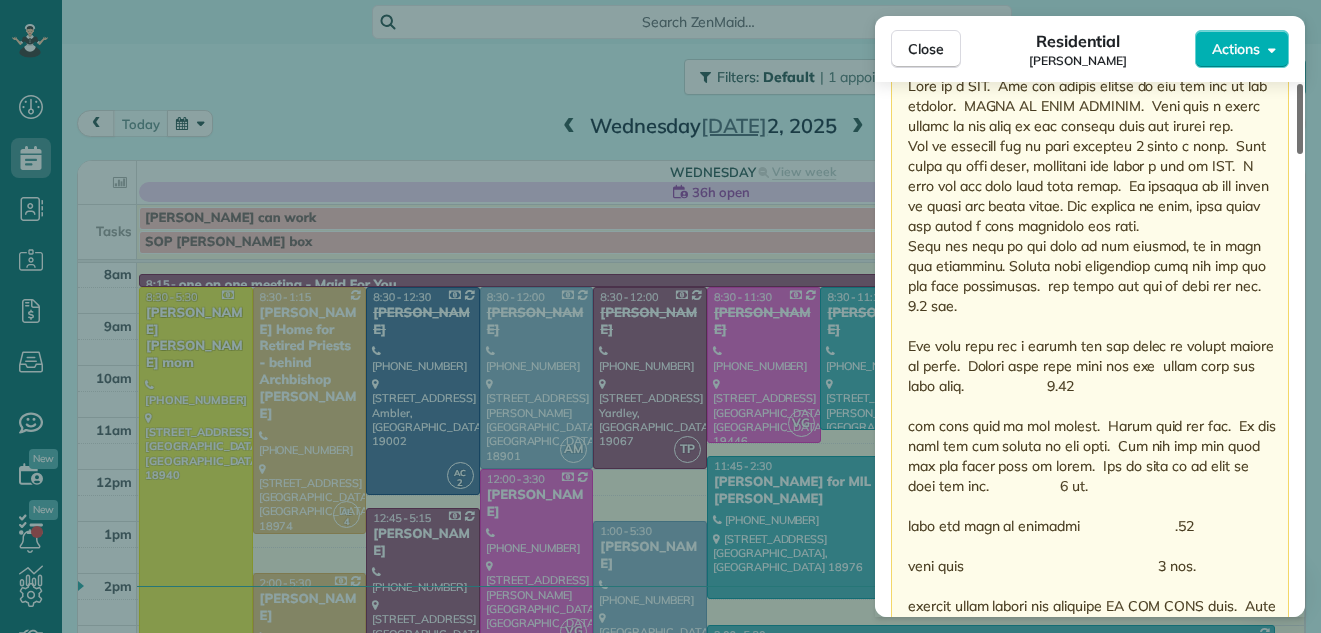 drag, startPoint x: 1300, startPoint y: 357, endPoint x: 1294, endPoint y: 412, distance: 55.326305 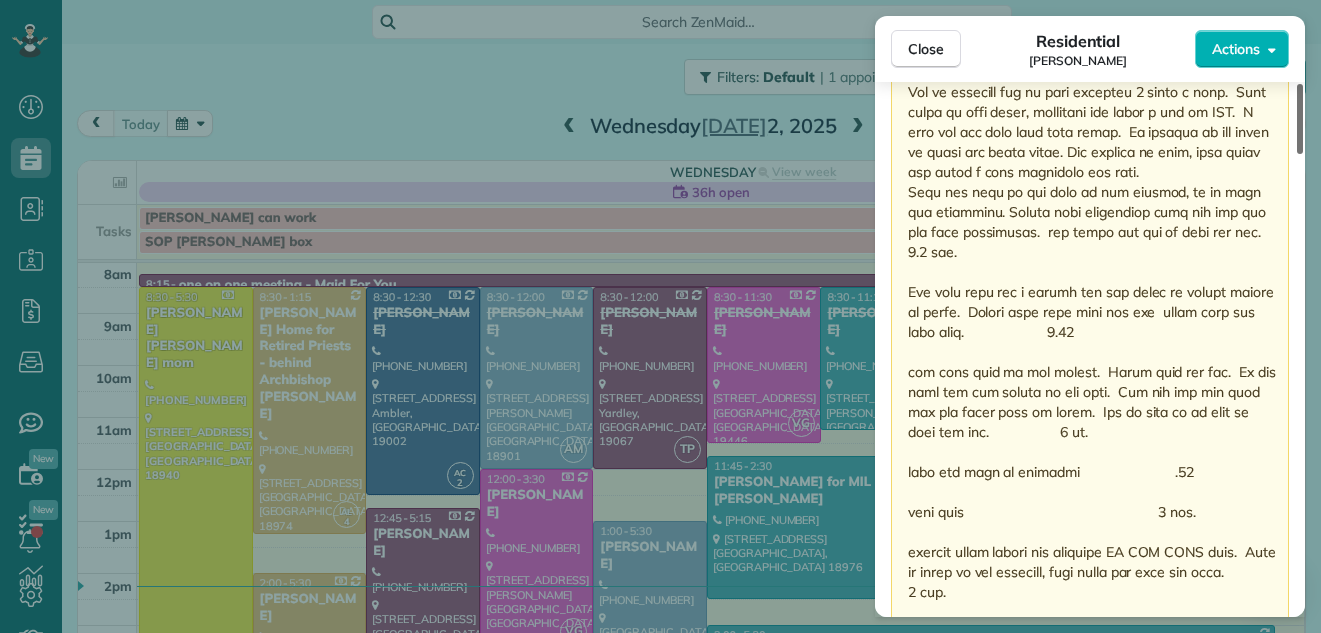click at bounding box center [1300, 119] 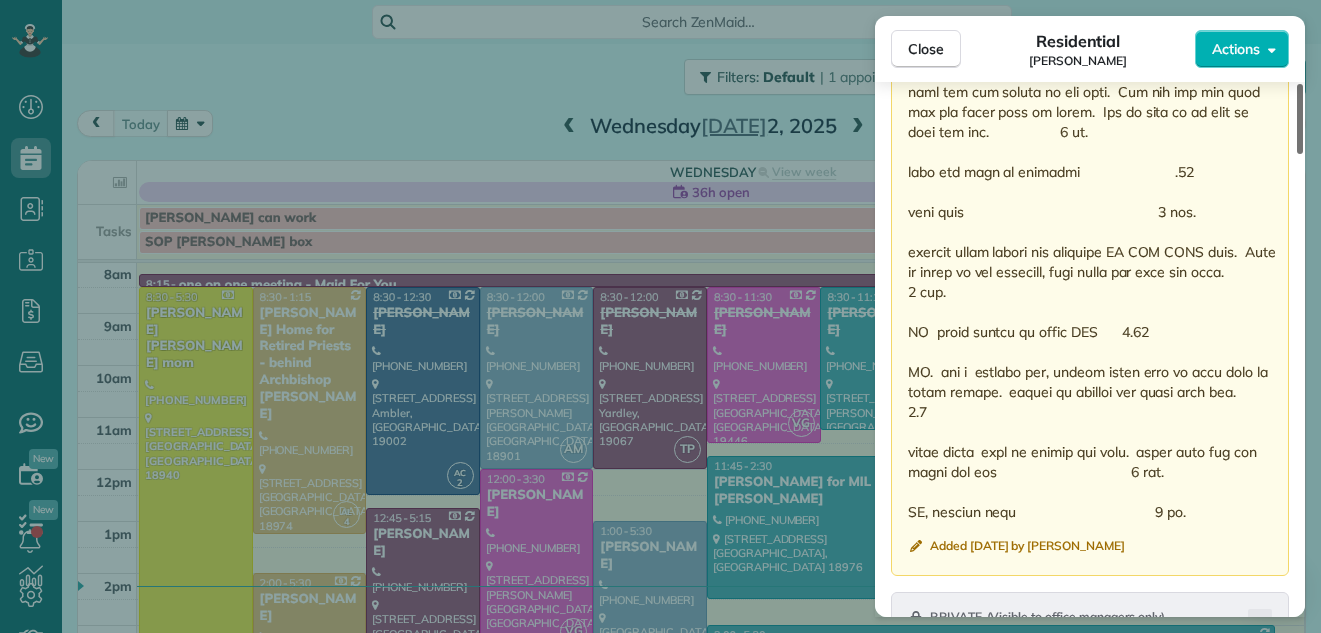 scroll, scrollTop: 2681, scrollLeft: 0, axis: vertical 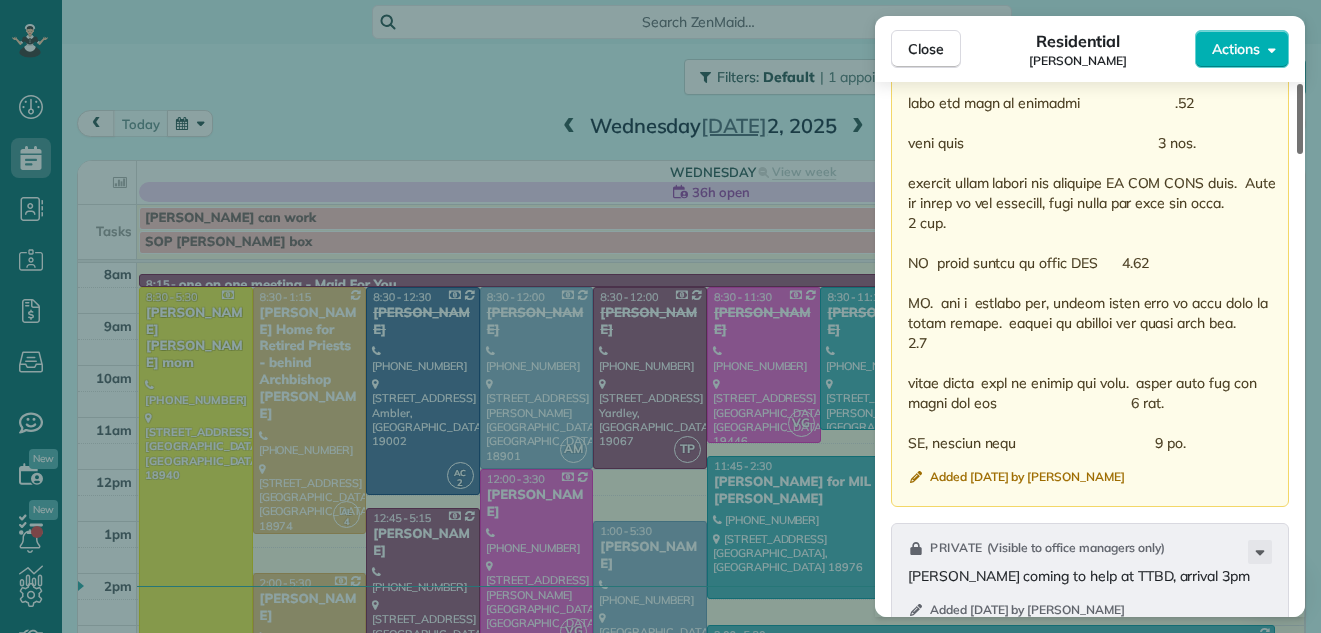 drag, startPoint x: 1295, startPoint y: 420, endPoint x: 1280, endPoint y: 467, distance: 49.335587 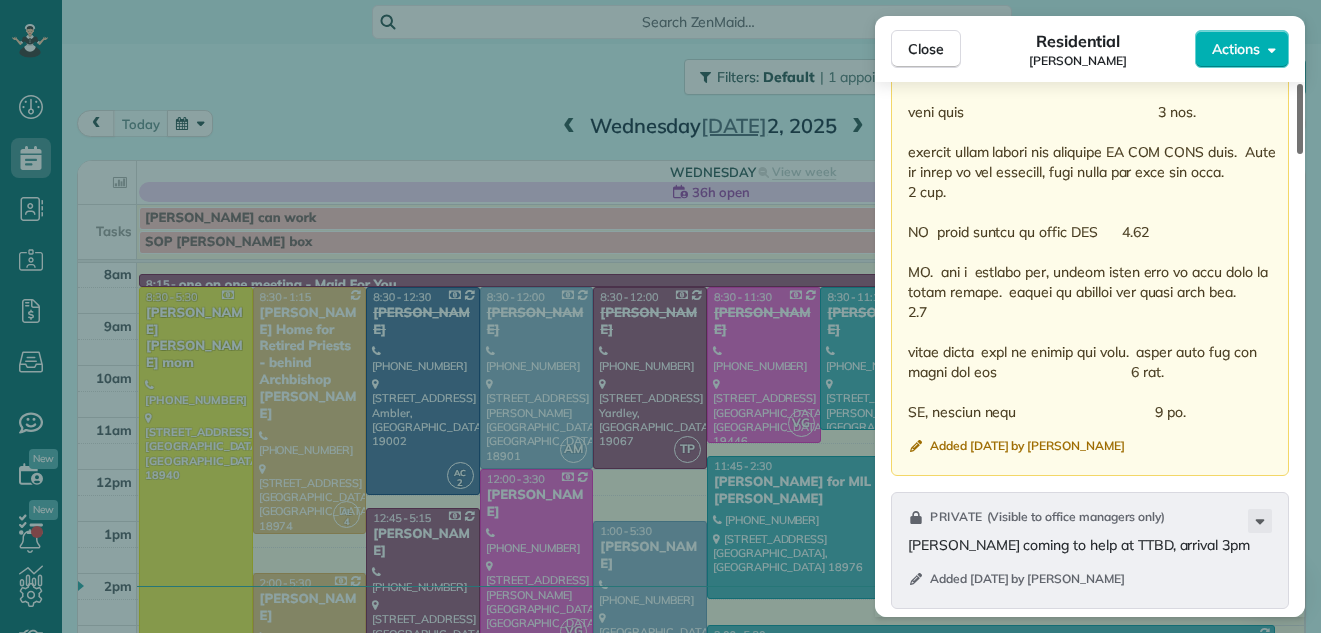 click at bounding box center [1300, 119] 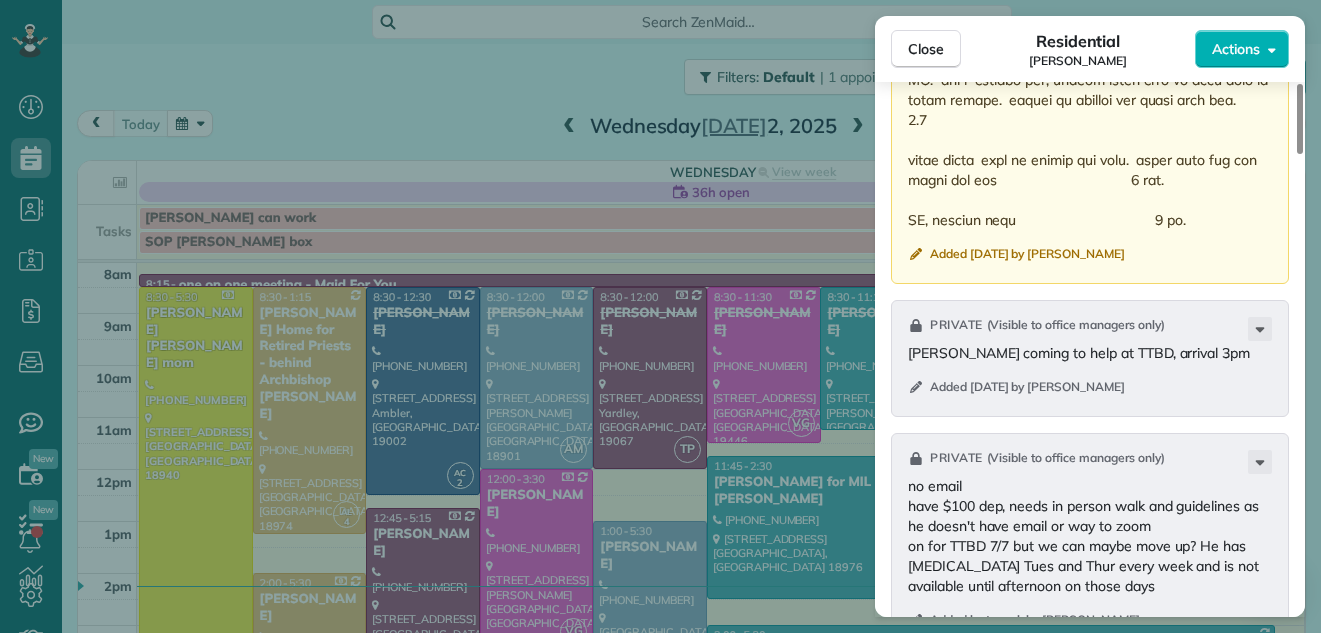 scroll, scrollTop: 2858, scrollLeft: 0, axis: vertical 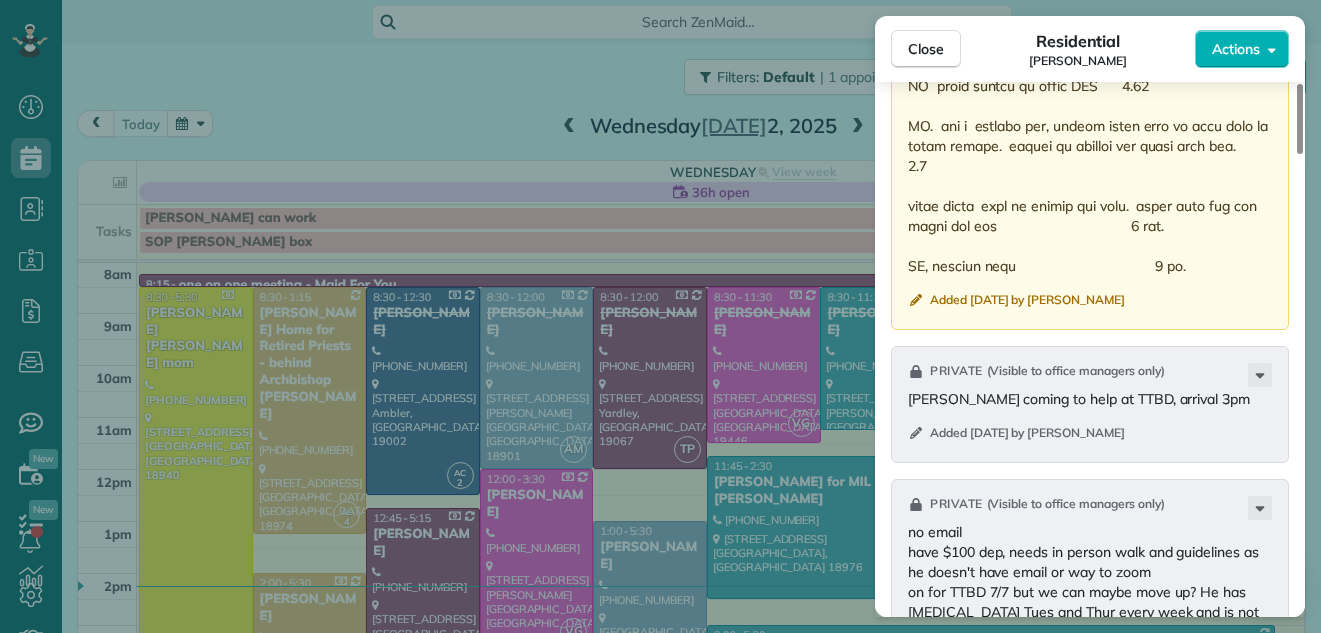 drag, startPoint x: 1299, startPoint y: 469, endPoint x: 1290, endPoint y: 488, distance: 21.023796 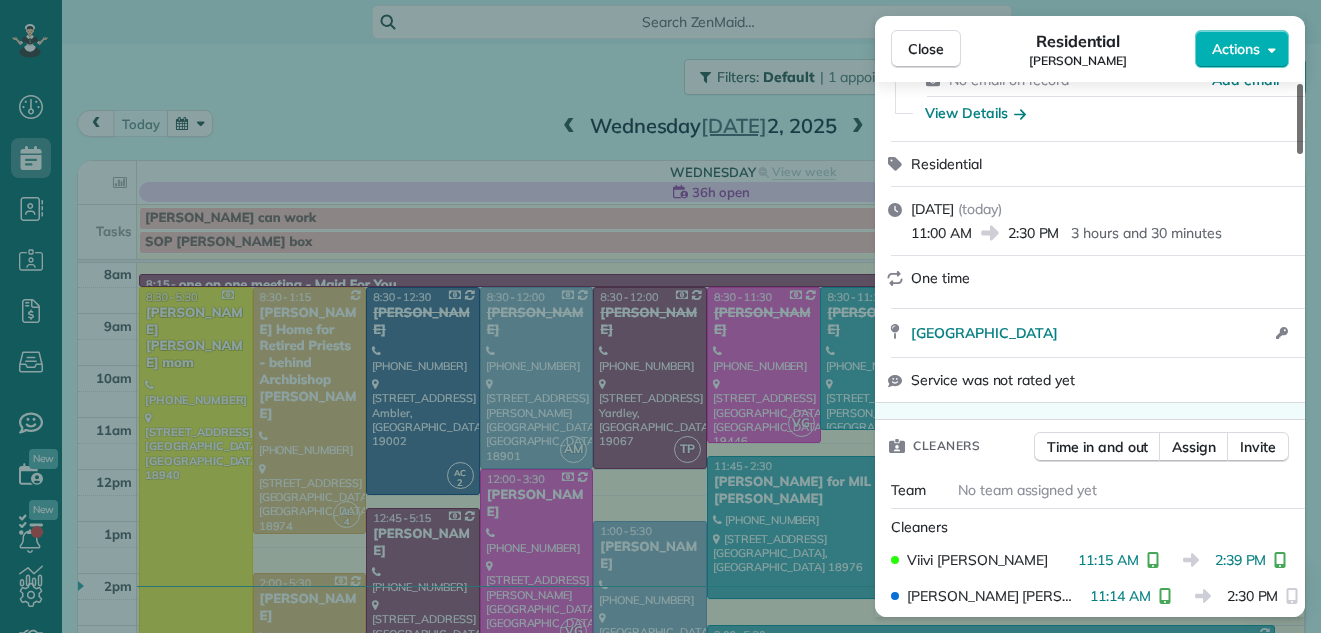 scroll, scrollTop: 0, scrollLeft: 0, axis: both 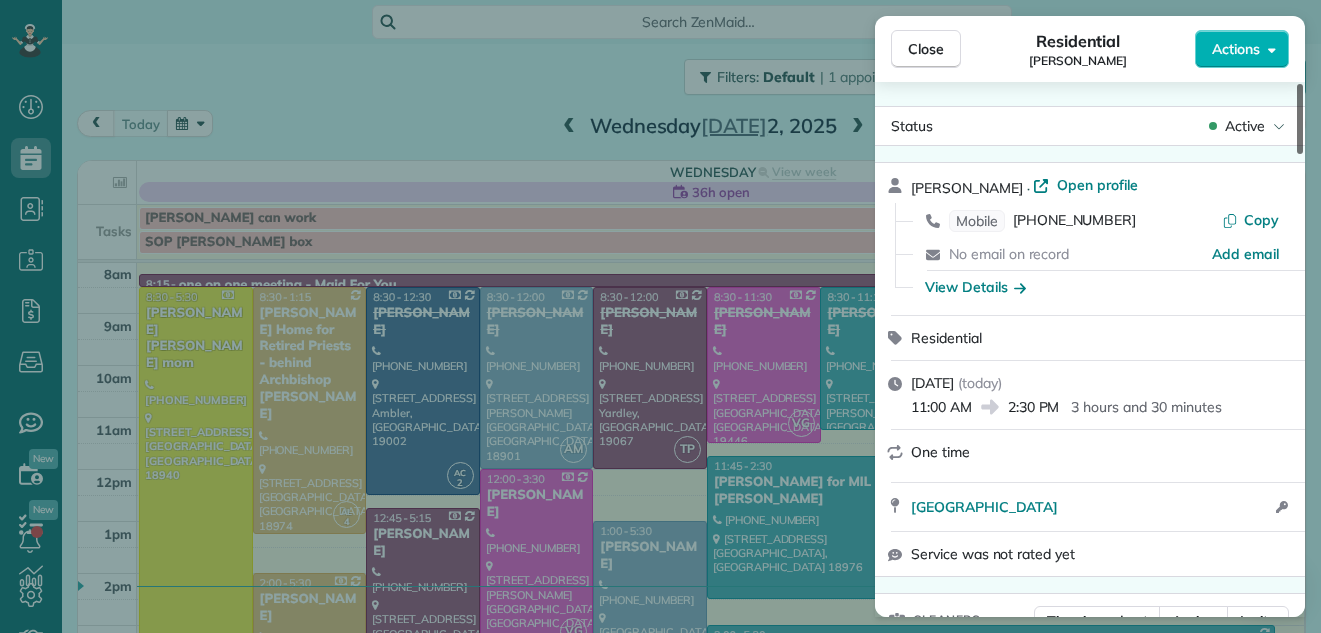 drag, startPoint x: 1300, startPoint y: 490, endPoint x: 1357, endPoint y: 92, distance: 402.06094 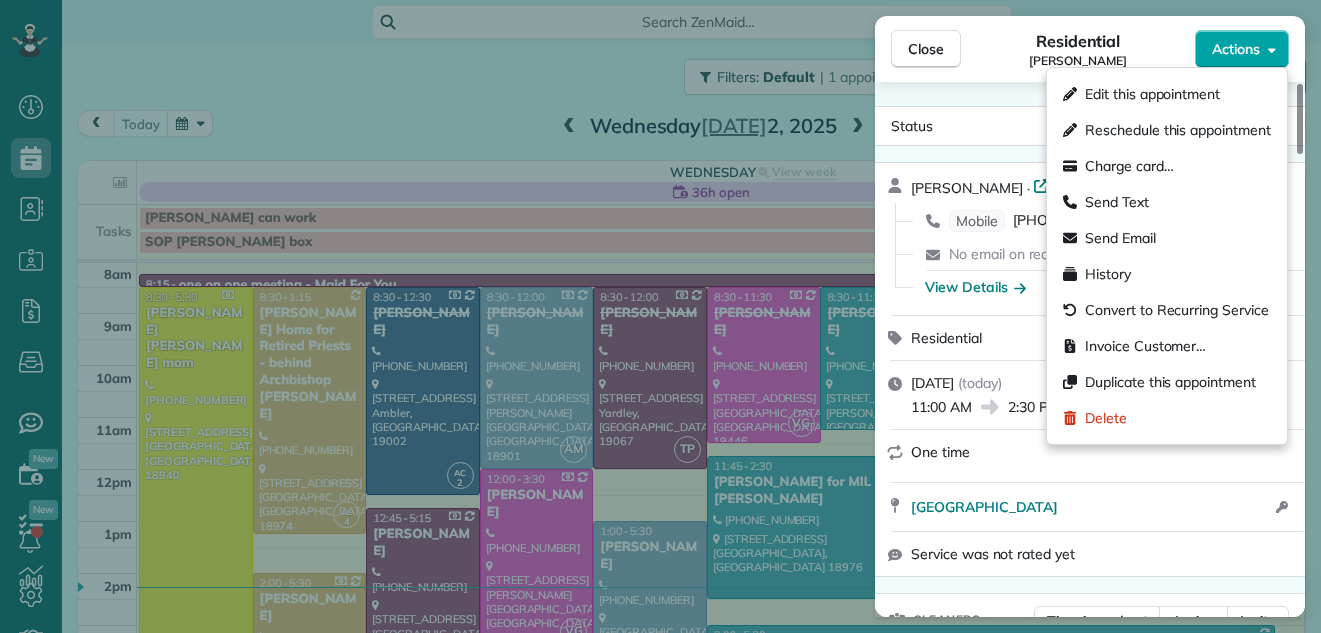 click on "Actions" at bounding box center [1236, 49] 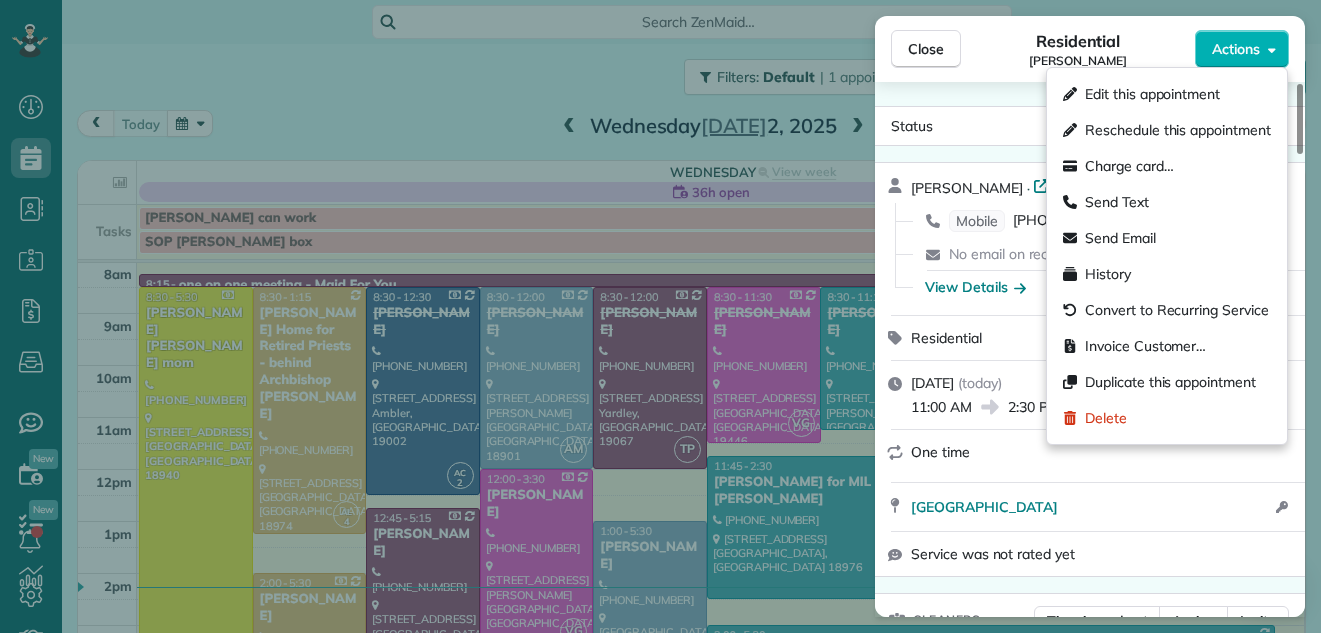 click on "Residential" at bounding box center (1078, 41) 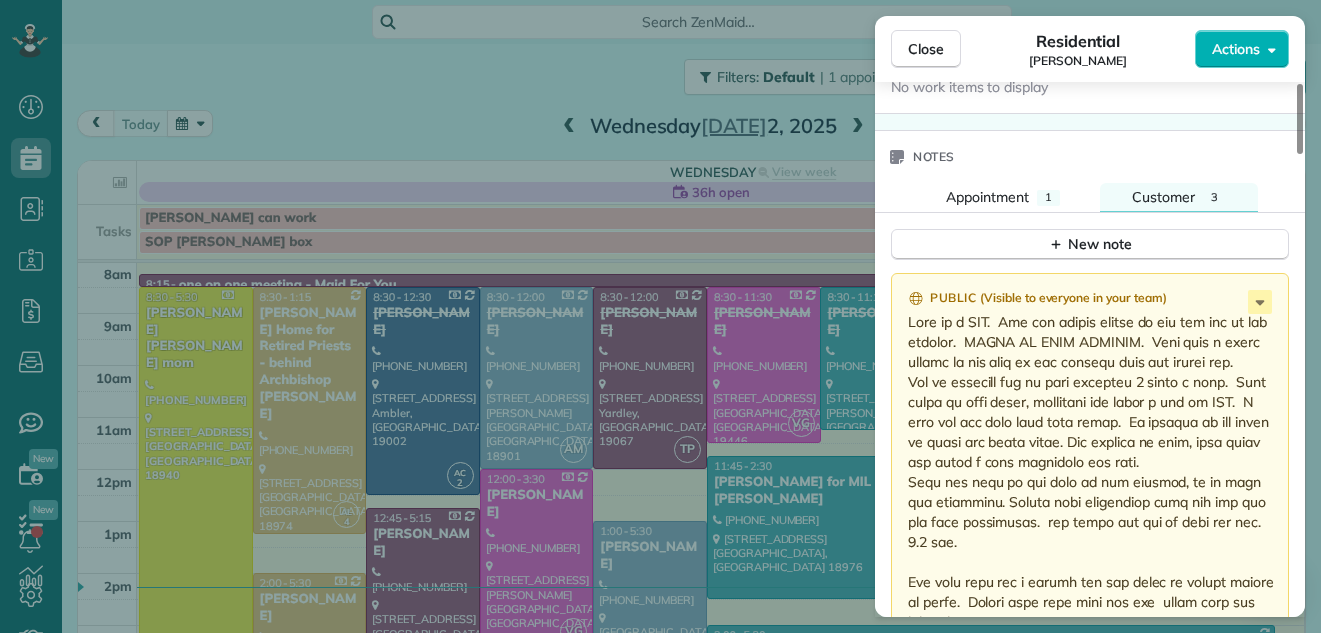 scroll, scrollTop: 2069, scrollLeft: 0, axis: vertical 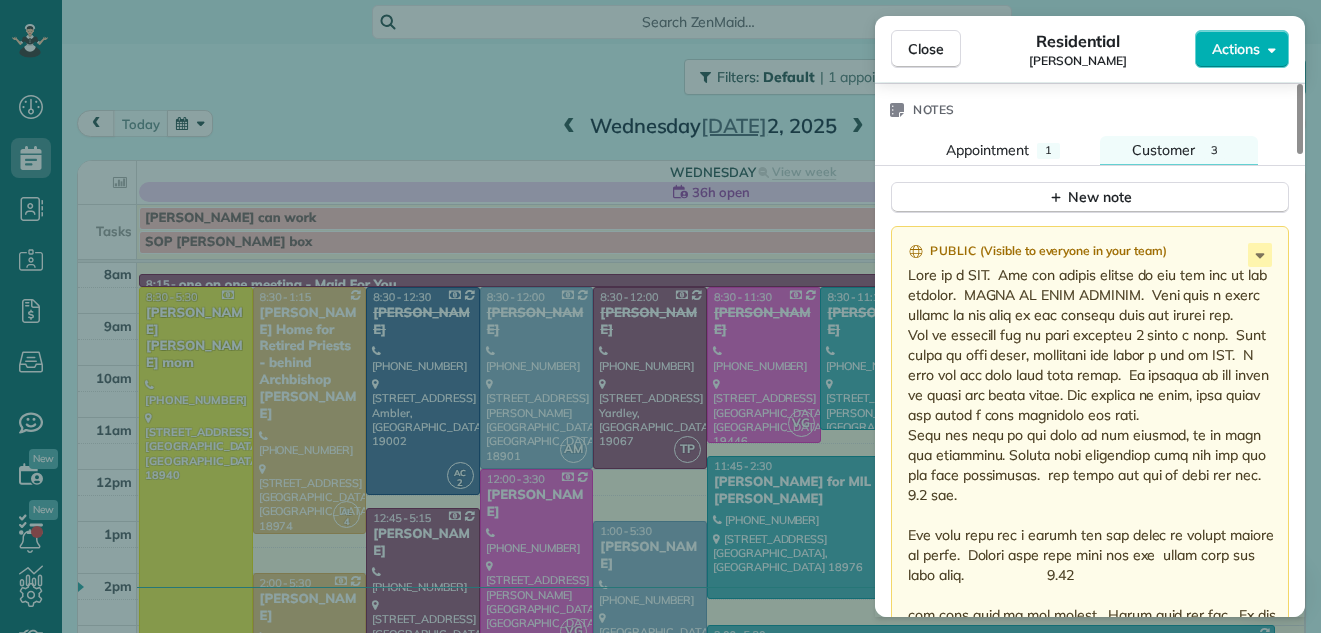 drag, startPoint x: 1299, startPoint y: 137, endPoint x: 1257, endPoint y: 406, distance: 272.25906 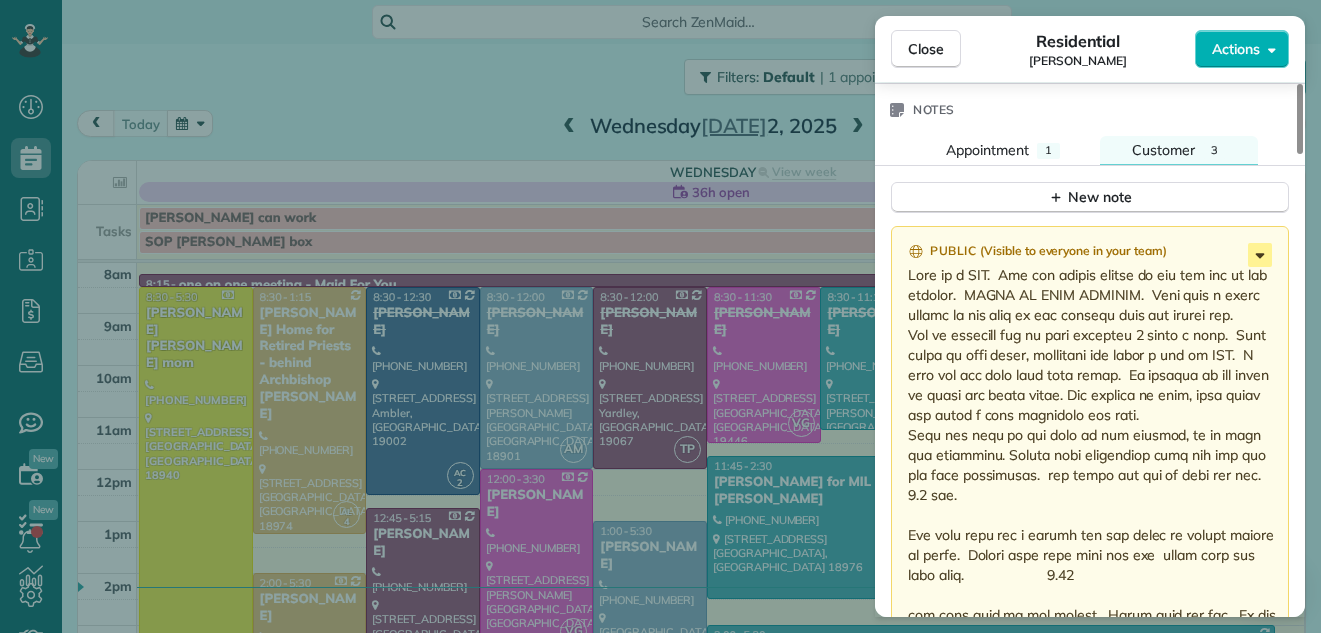 click 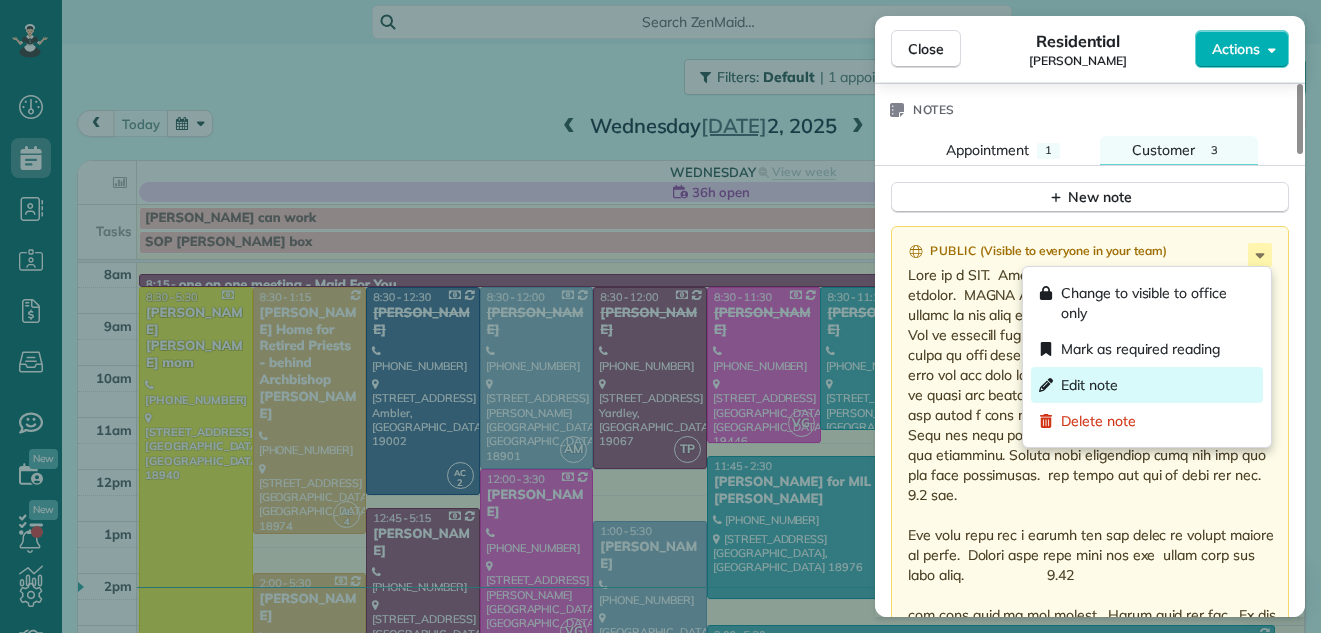 click on "Edit note" at bounding box center (1147, 385) 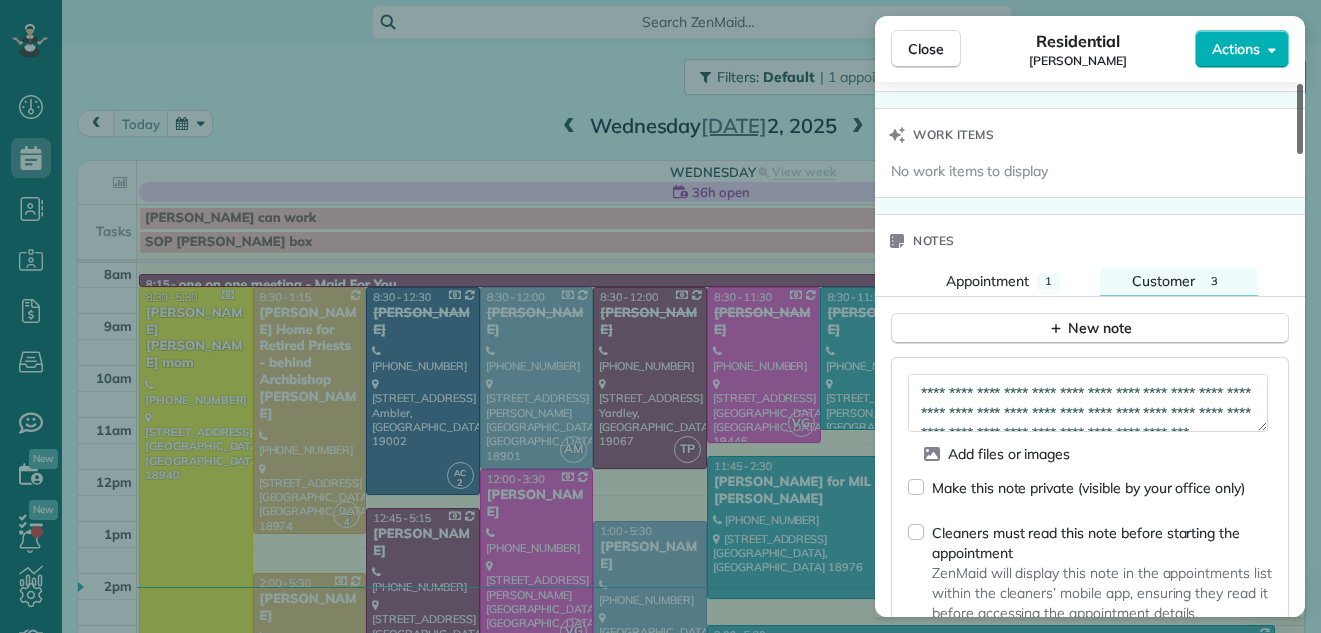 scroll, scrollTop: 2038, scrollLeft: 0, axis: vertical 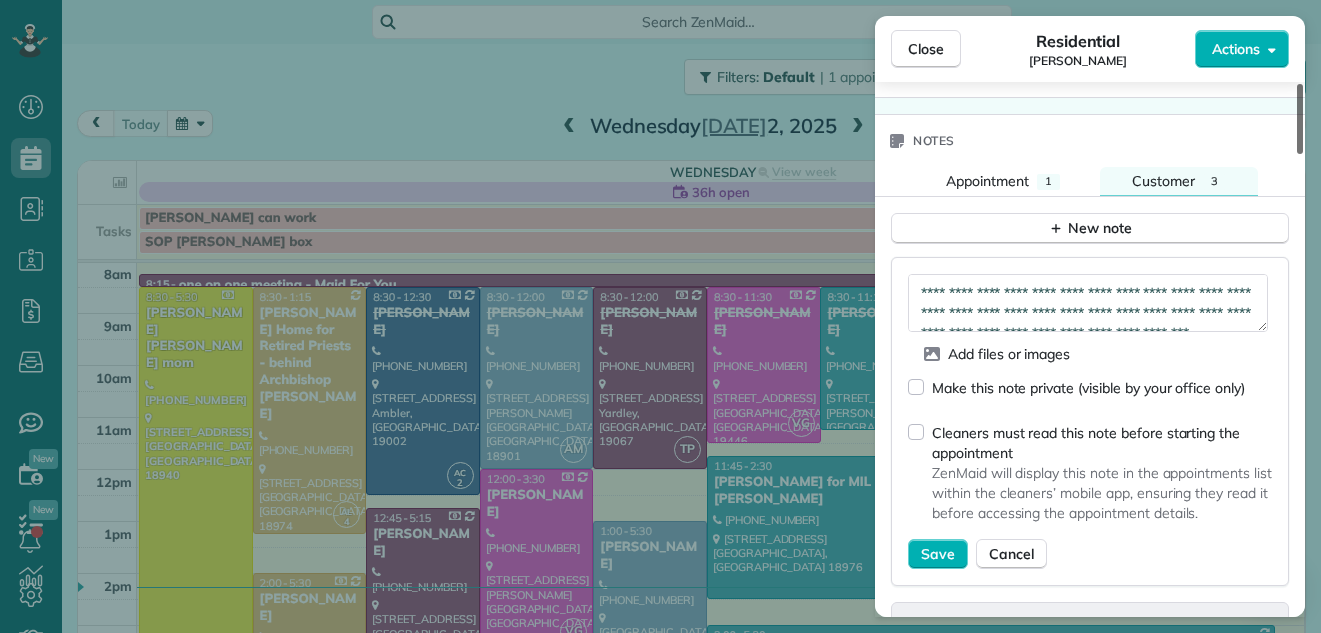 click at bounding box center (1300, 119) 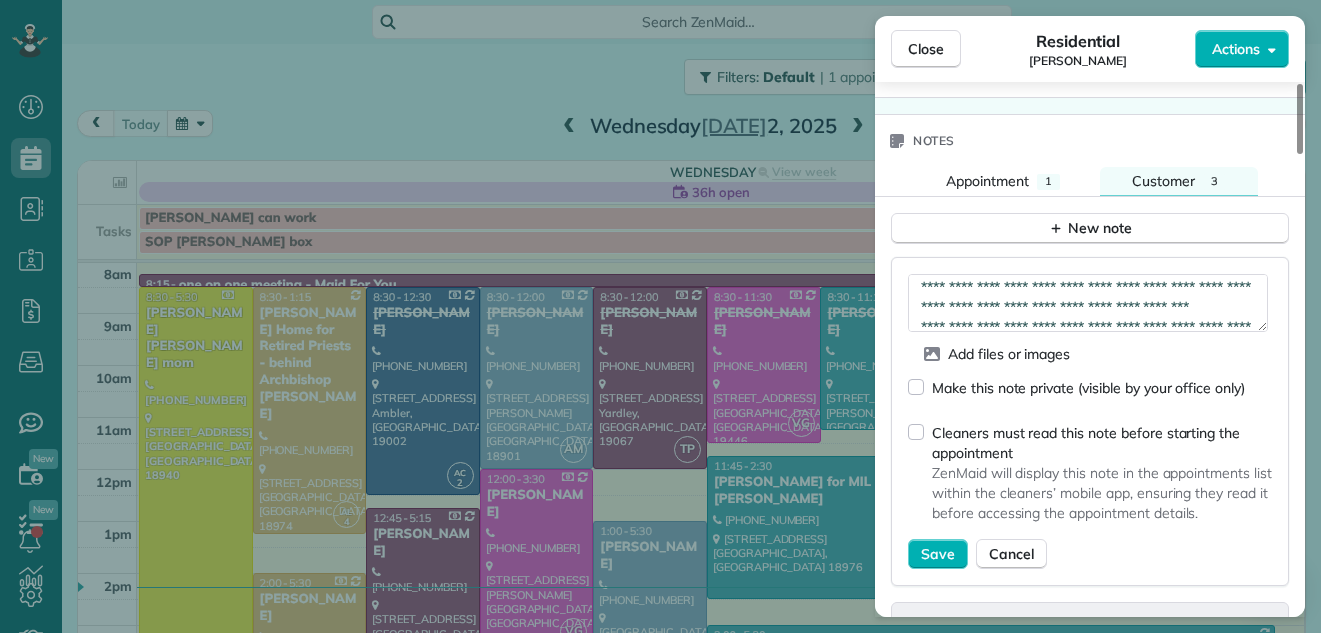 scroll, scrollTop: 40, scrollLeft: 0, axis: vertical 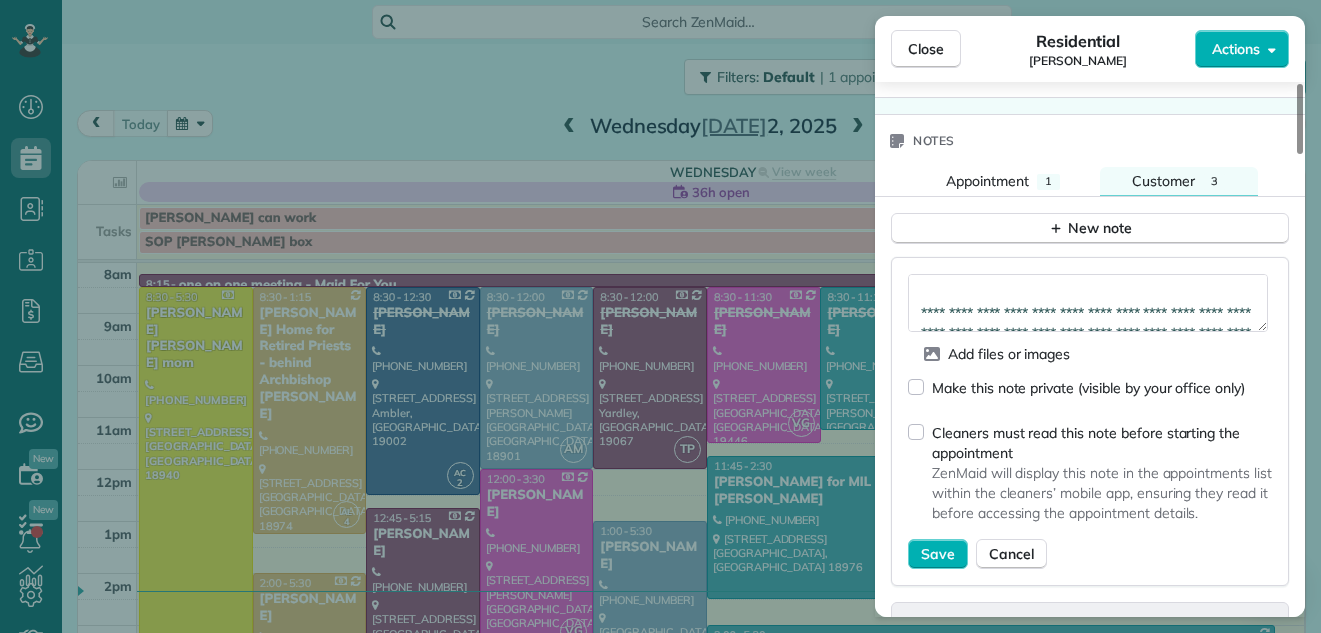 click at bounding box center [1088, 303] 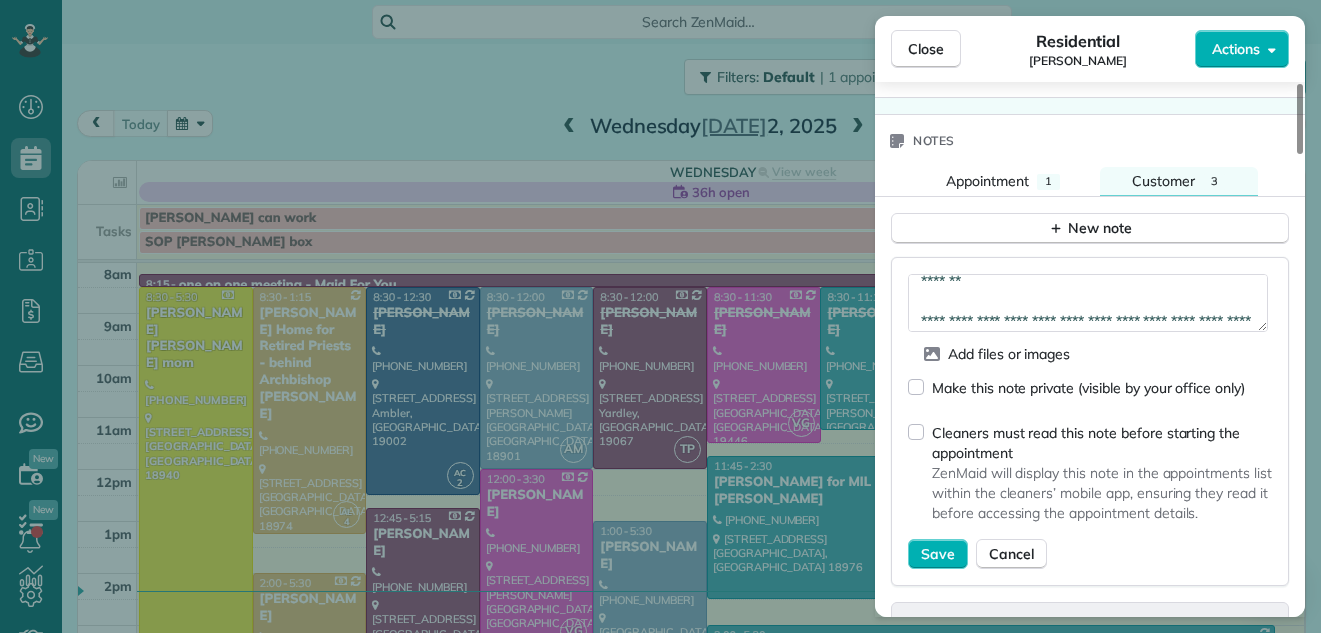 click at bounding box center [1088, 303] 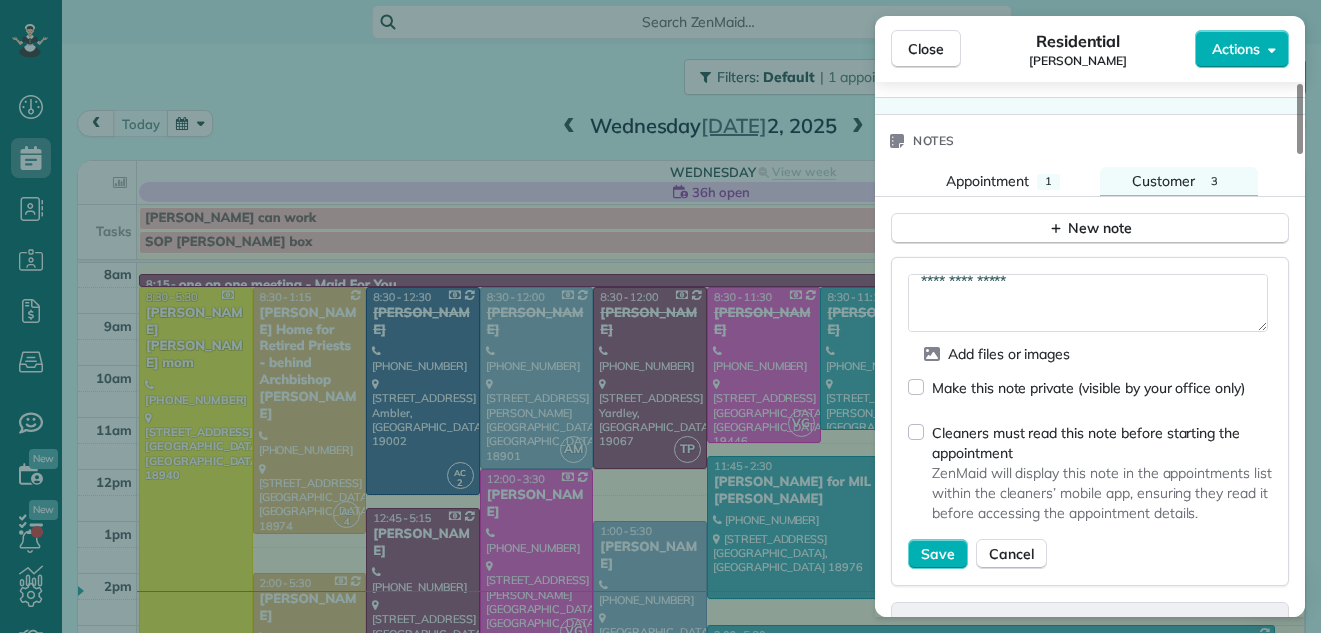 scroll, scrollTop: 309, scrollLeft: 0, axis: vertical 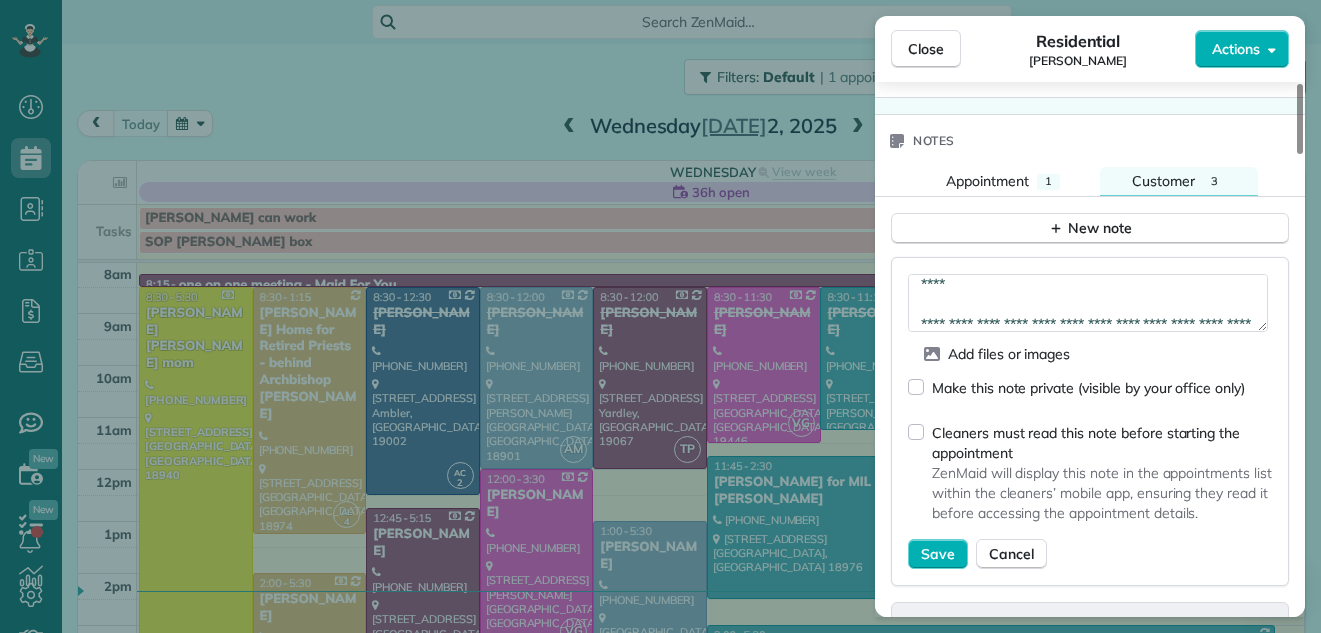 click at bounding box center (1088, 303) 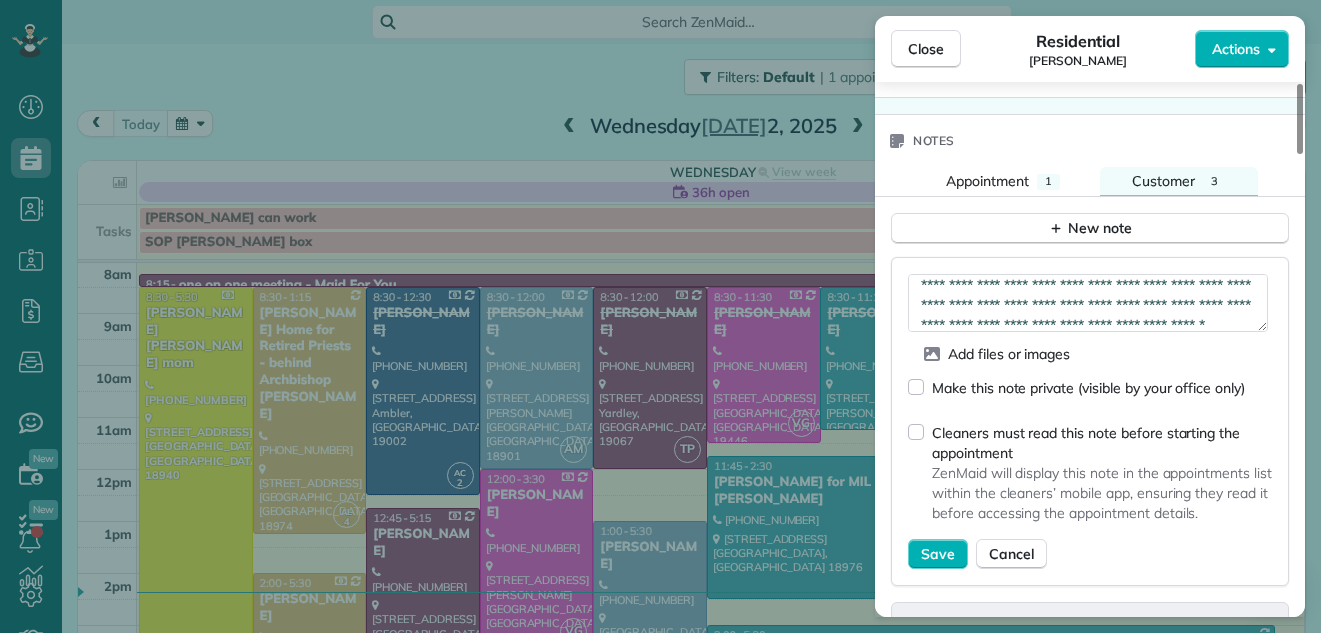 scroll, scrollTop: 800, scrollLeft: 0, axis: vertical 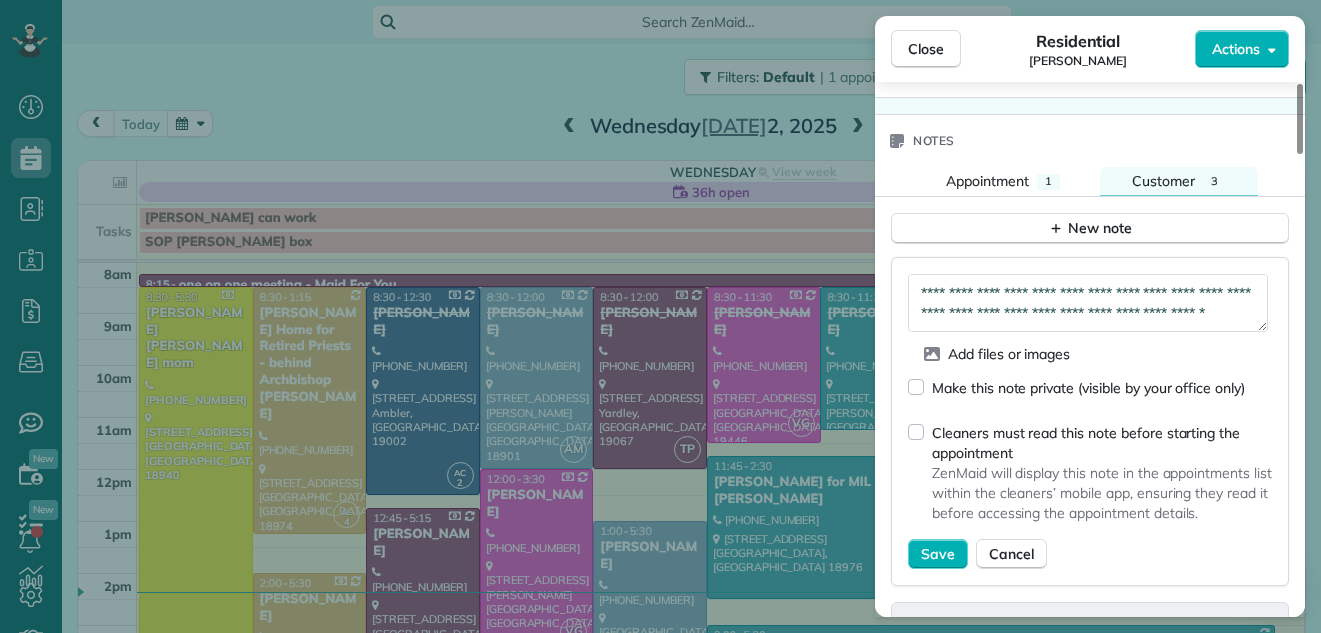 drag, startPoint x: 971, startPoint y: 319, endPoint x: 928, endPoint y: 321, distance: 43.046486 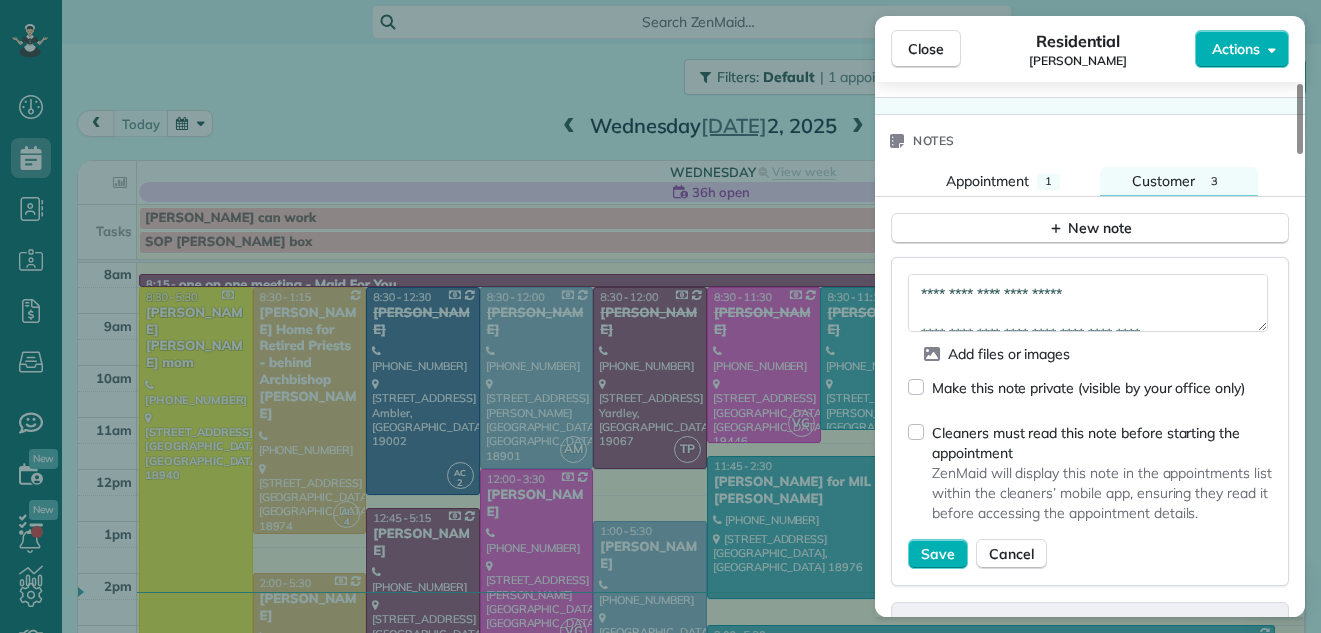 scroll, scrollTop: 600, scrollLeft: 0, axis: vertical 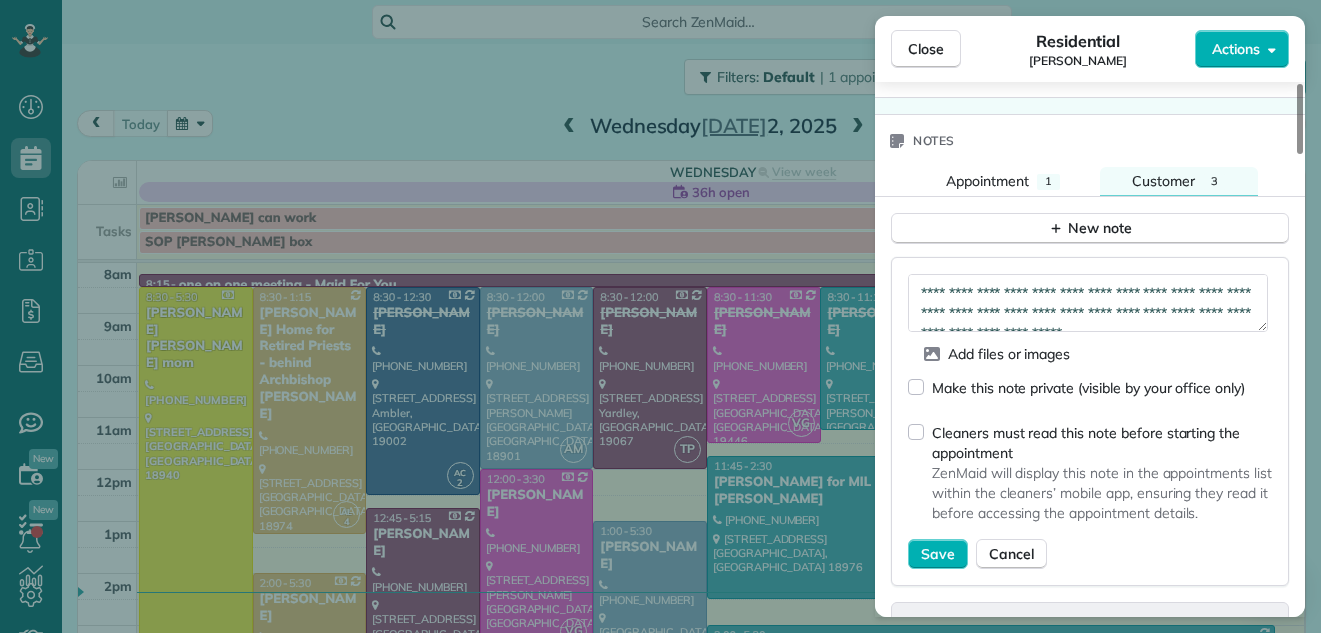 click at bounding box center [1088, 303] 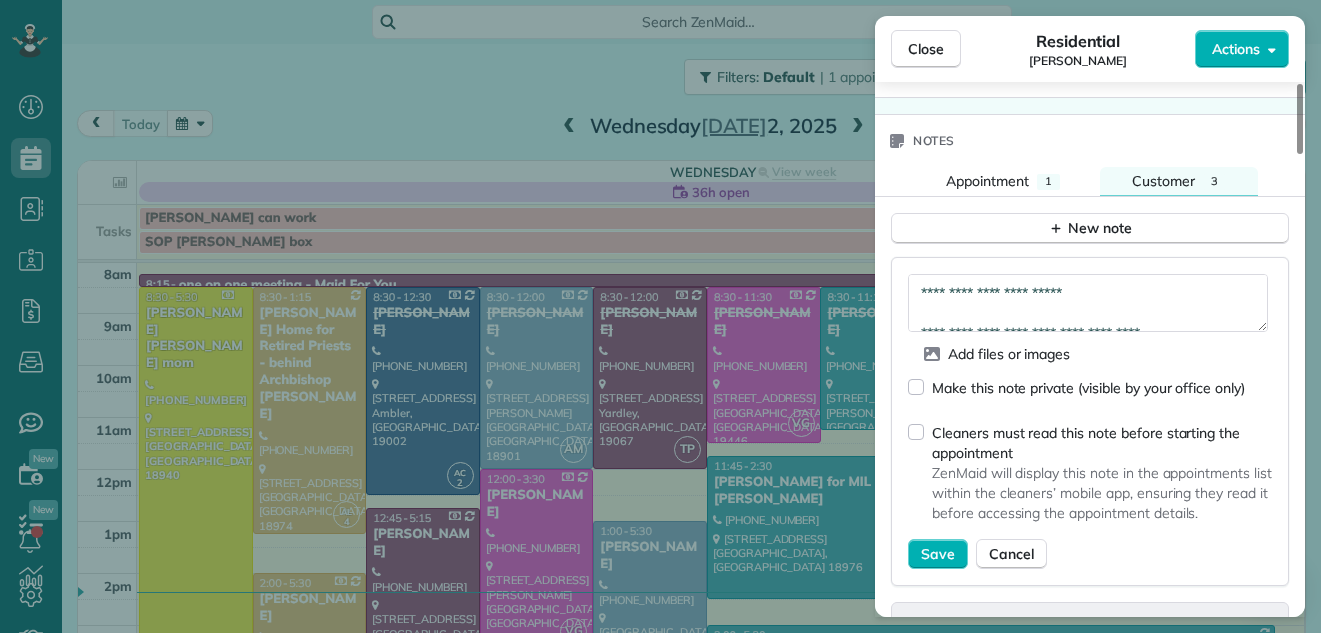 scroll, scrollTop: 680, scrollLeft: 0, axis: vertical 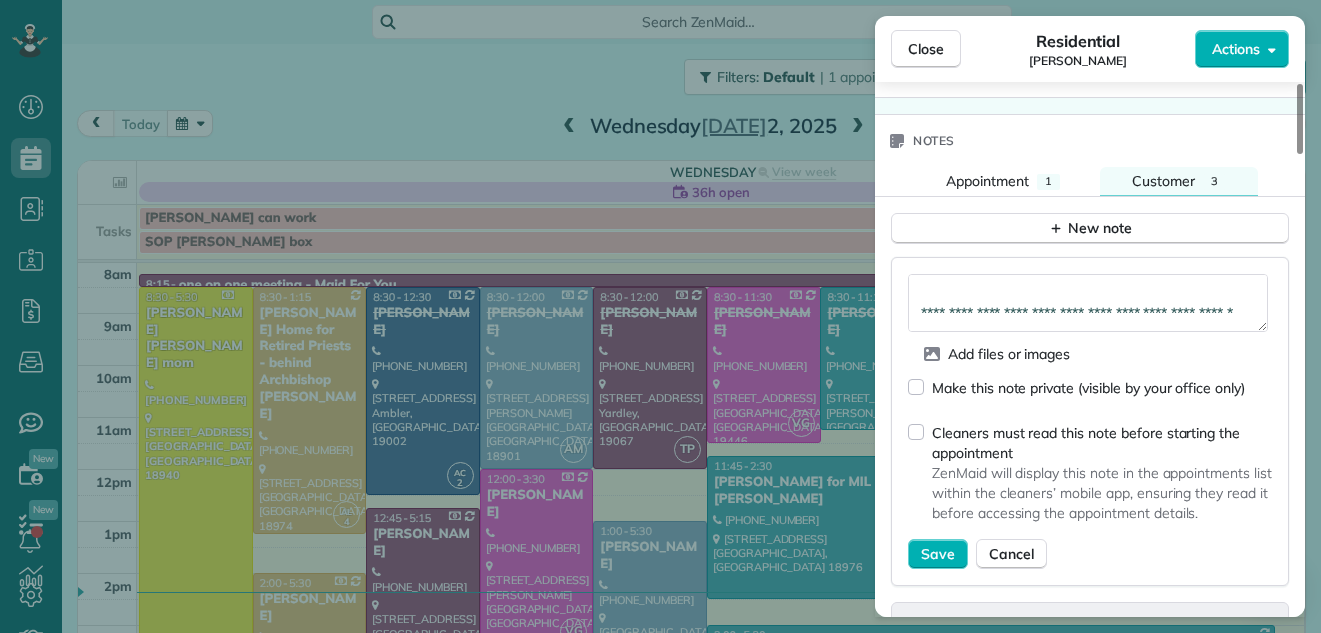 click at bounding box center (1088, 303) 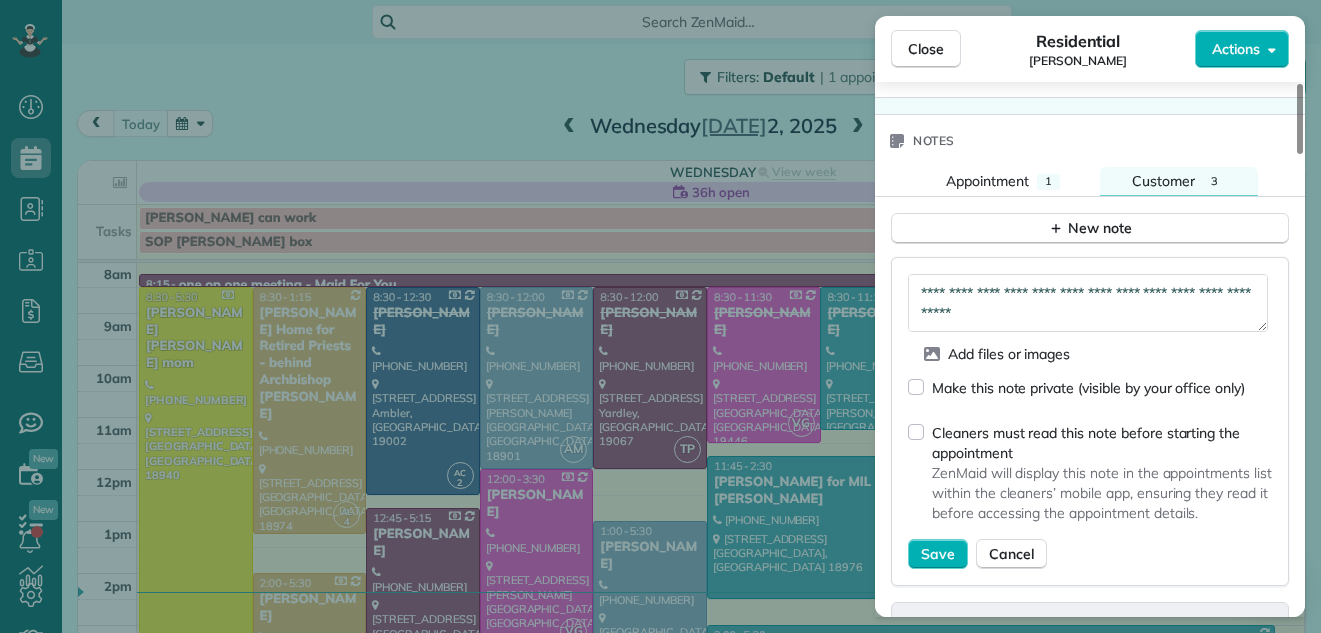 scroll, scrollTop: 892, scrollLeft: 0, axis: vertical 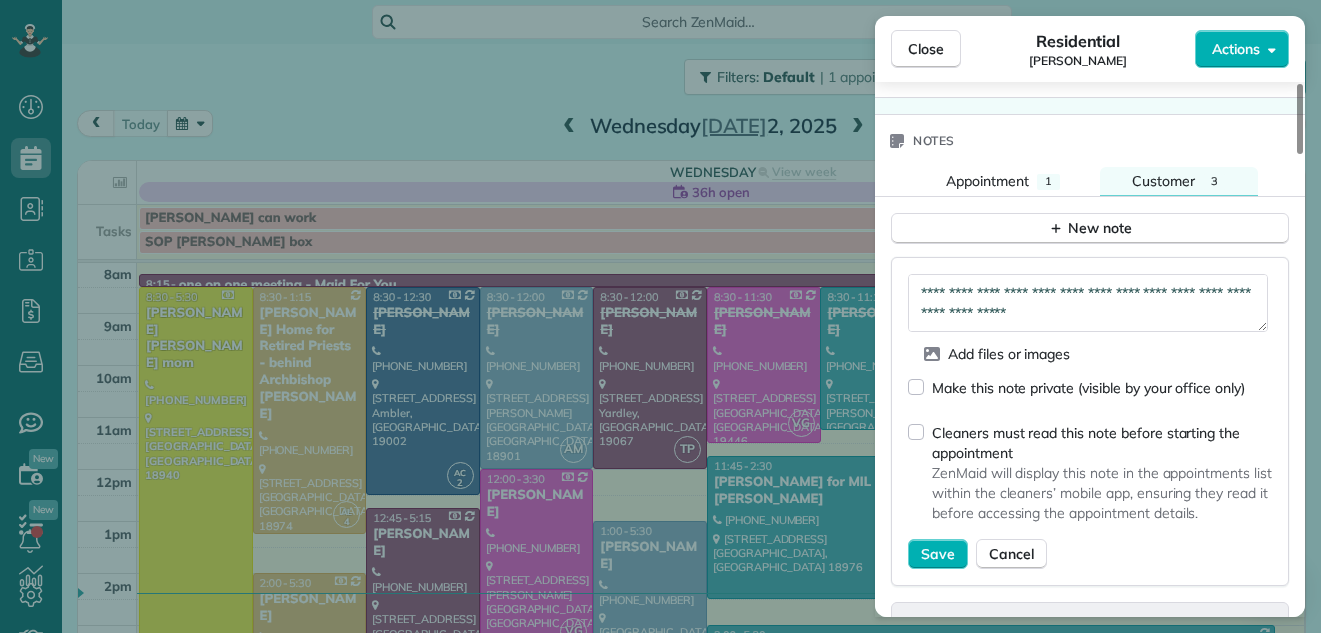click at bounding box center (1088, 303) 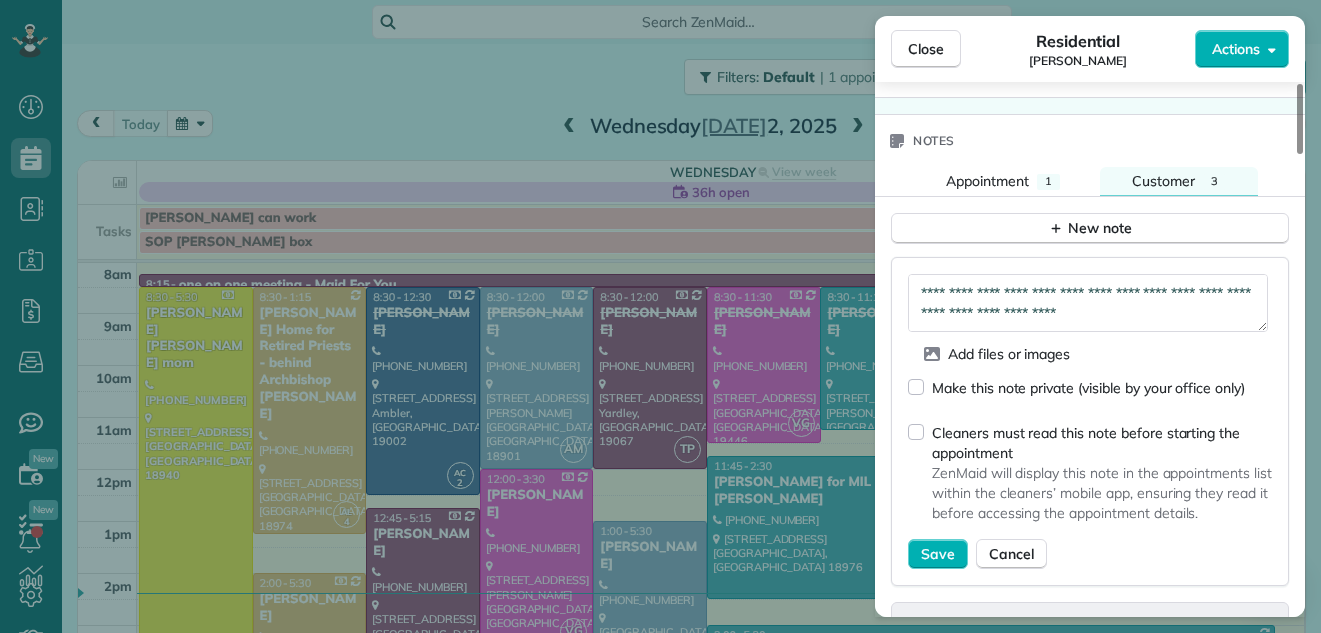 scroll, scrollTop: 900, scrollLeft: 0, axis: vertical 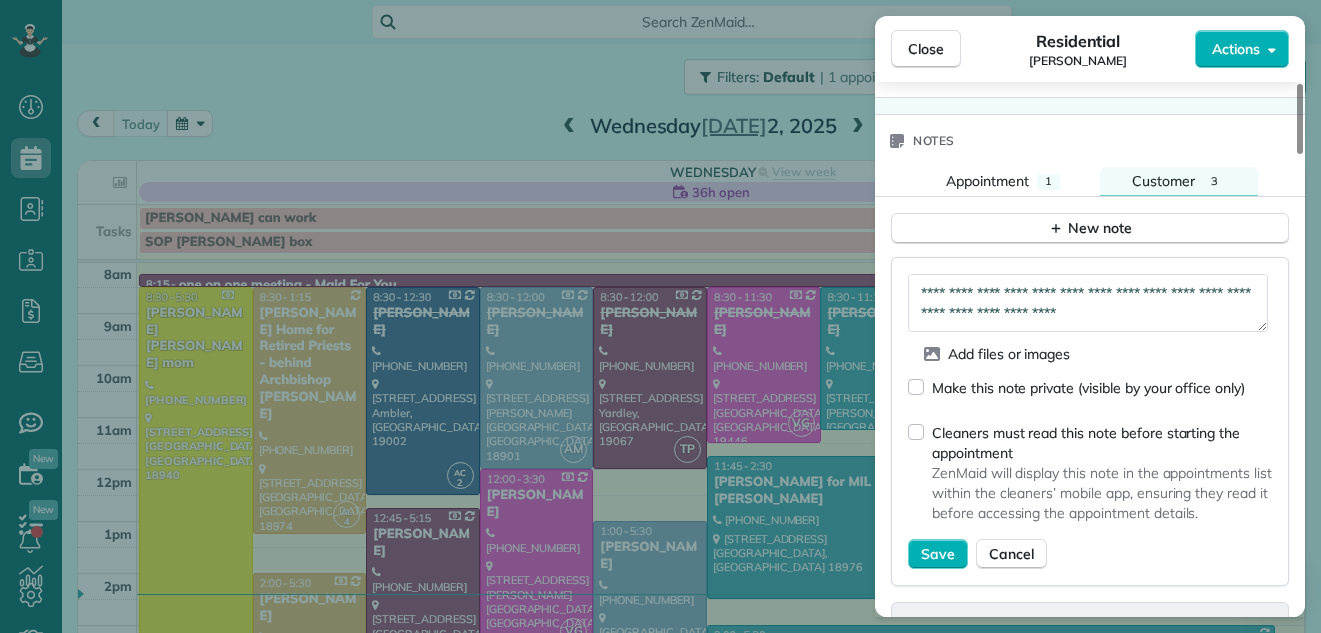 click at bounding box center (1088, 303) 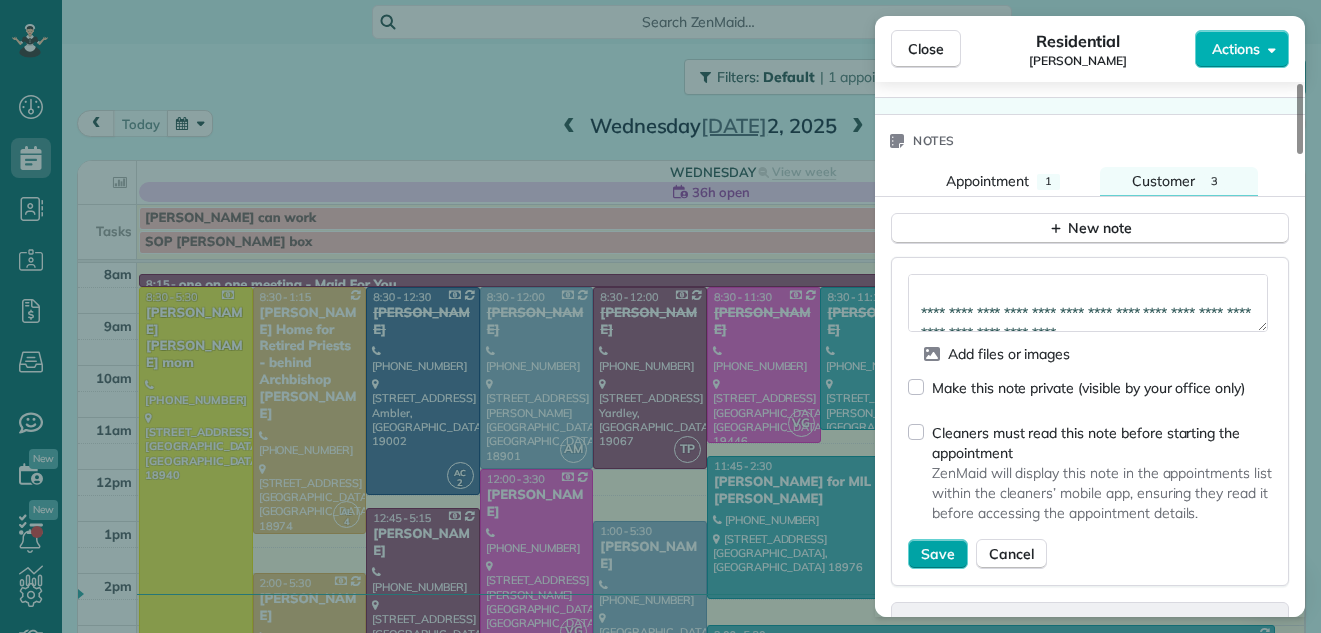 type on "**********" 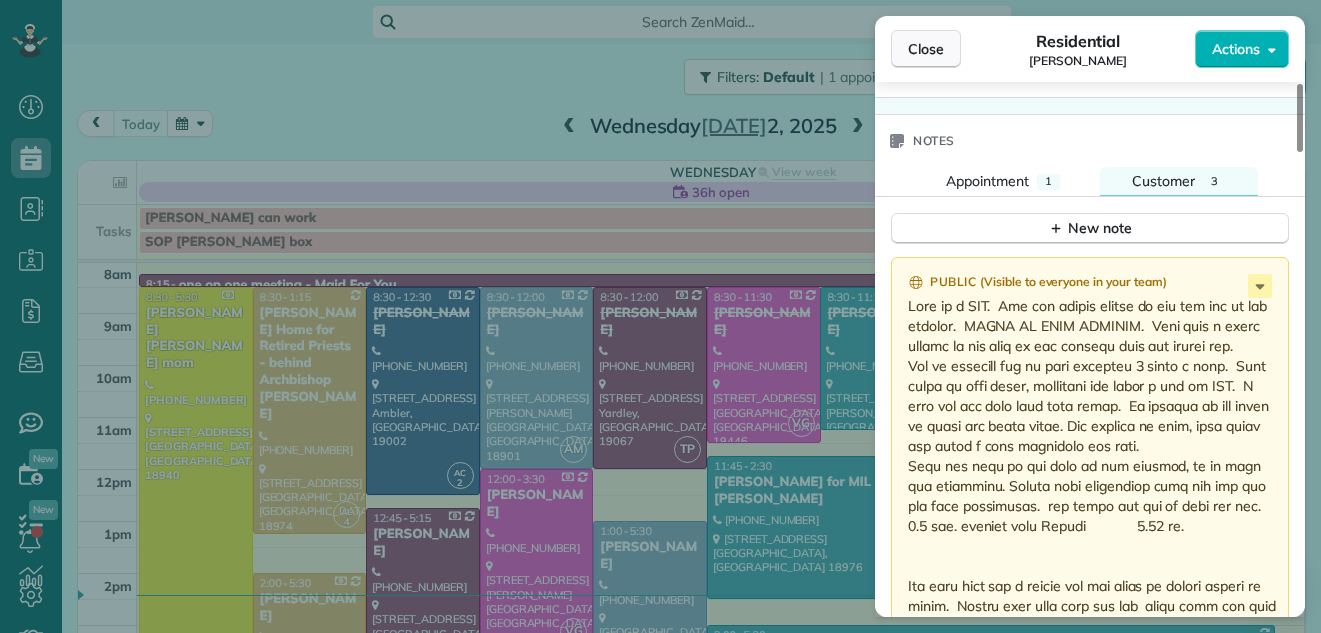 click on "Close" at bounding box center [926, 49] 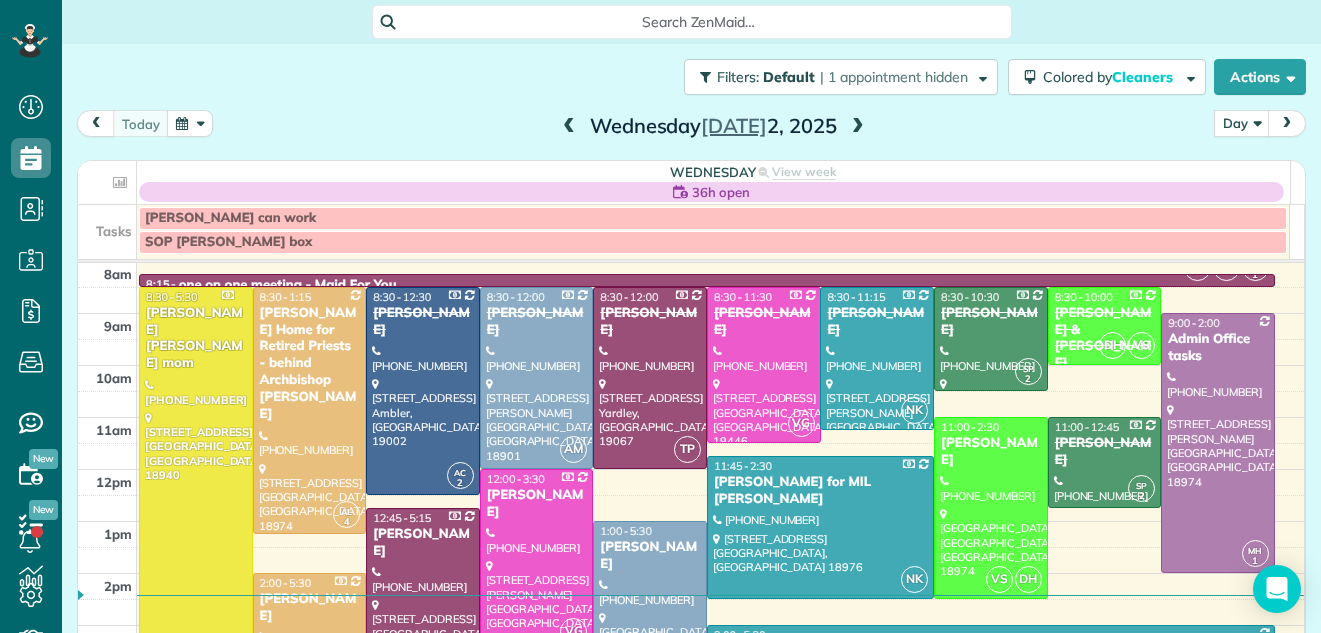 click on "[PERSON_NAME]" at bounding box center (650, 556) 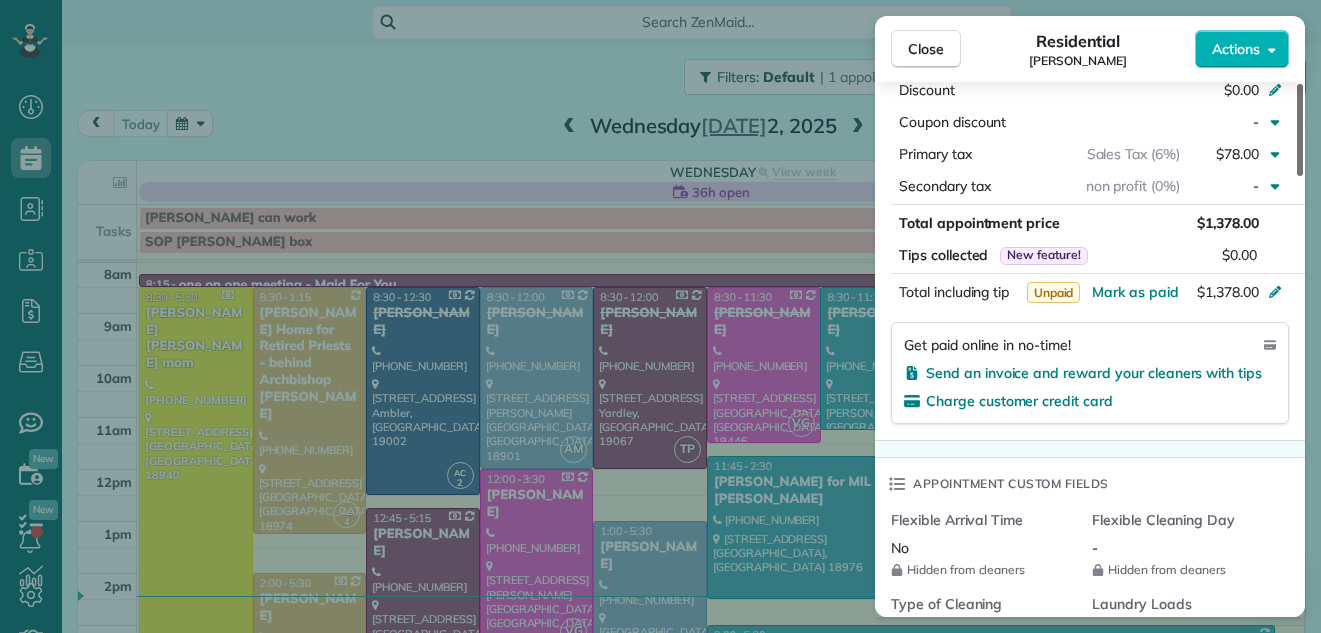 scroll, scrollTop: 0, scrollLeft: 0, axis: both 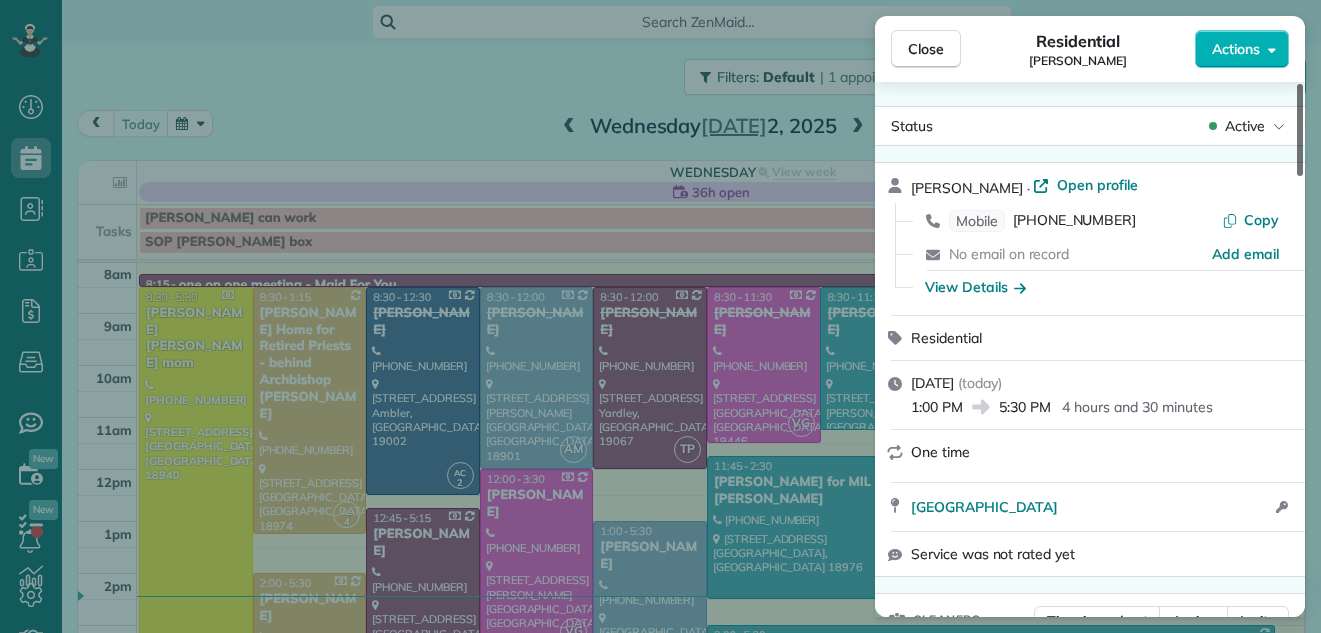 drag, startPoint x: 1298, startPoint y: 143, endPoint x: 1357, endPoint y: -69, distance: 220.05681 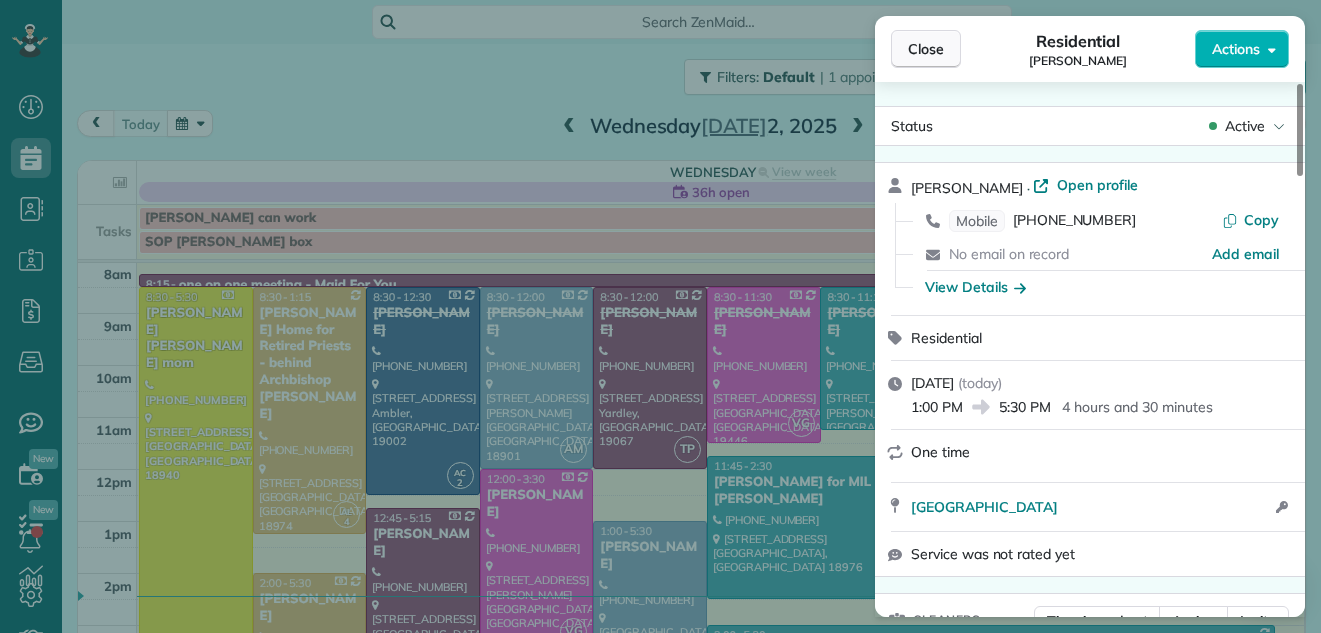 click on "Close" at bounding box center [926, 49] 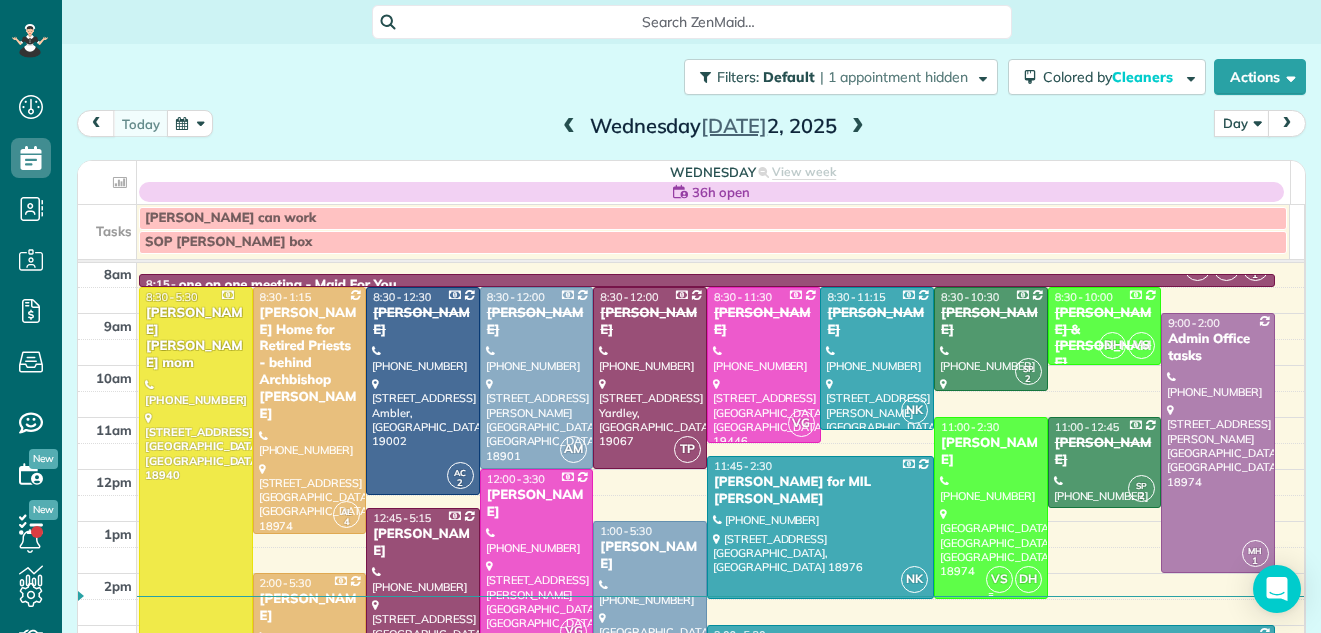 click on "[PERSON_NAME]" at bounding box center (991, 452) 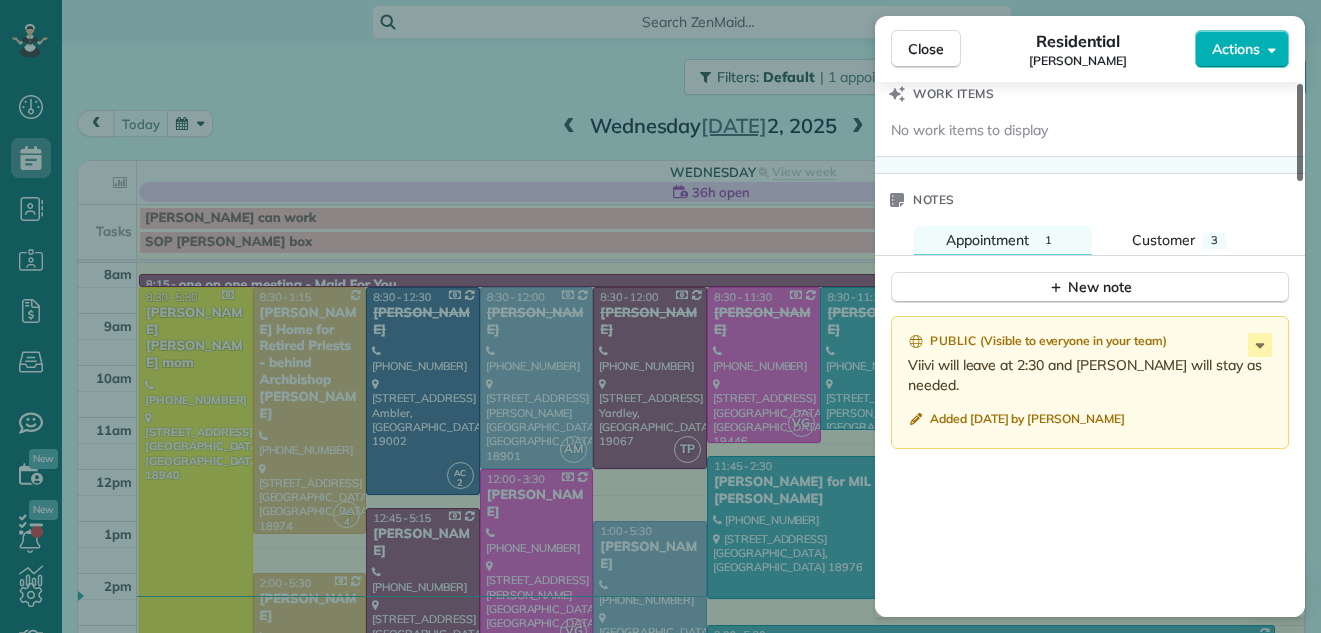 scroll, scrollTop: 2018, scrollLeft: 0, axis: vertical 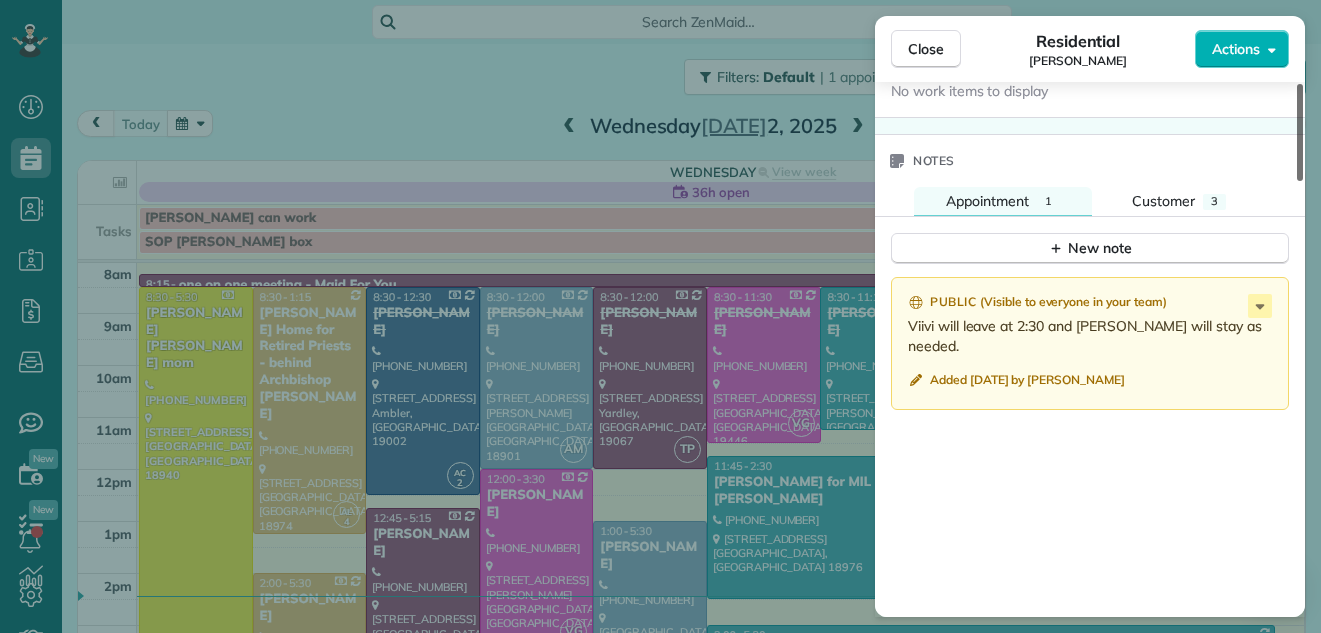drag, startPoint x: 1300, startPoint y: 108, endPoint x: 1250, endPoint y: 473, distance: 368.40875 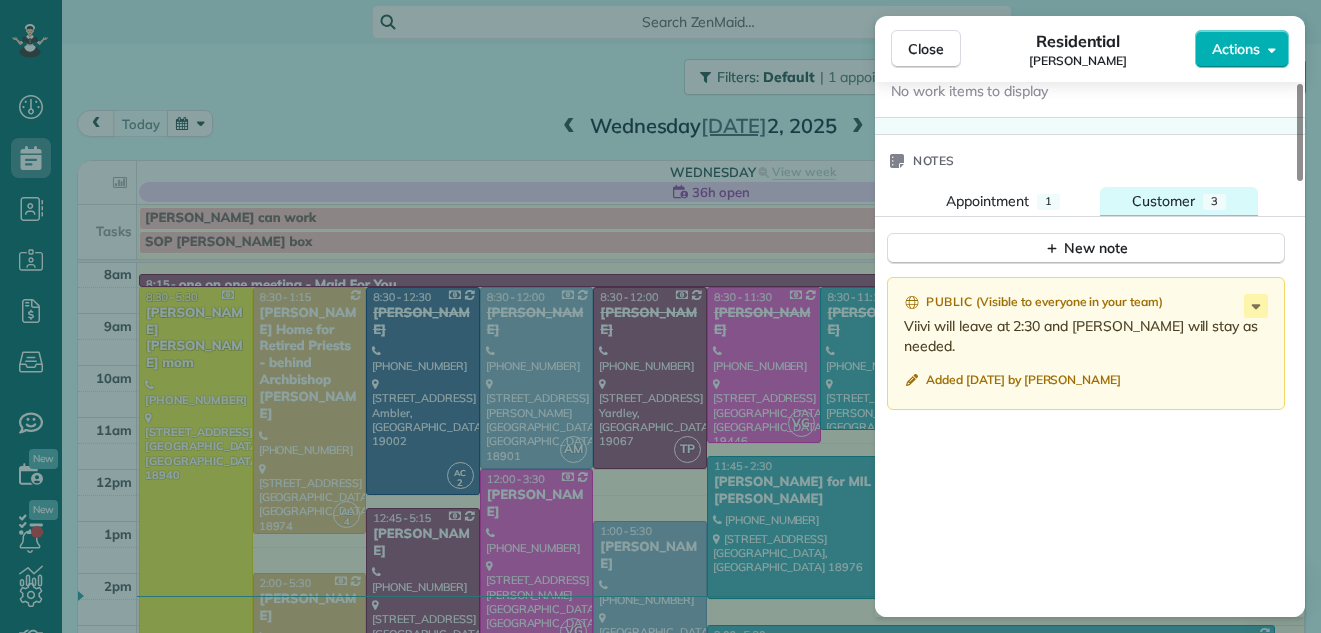 click on "Customer" at bounding box center (1163, 201) 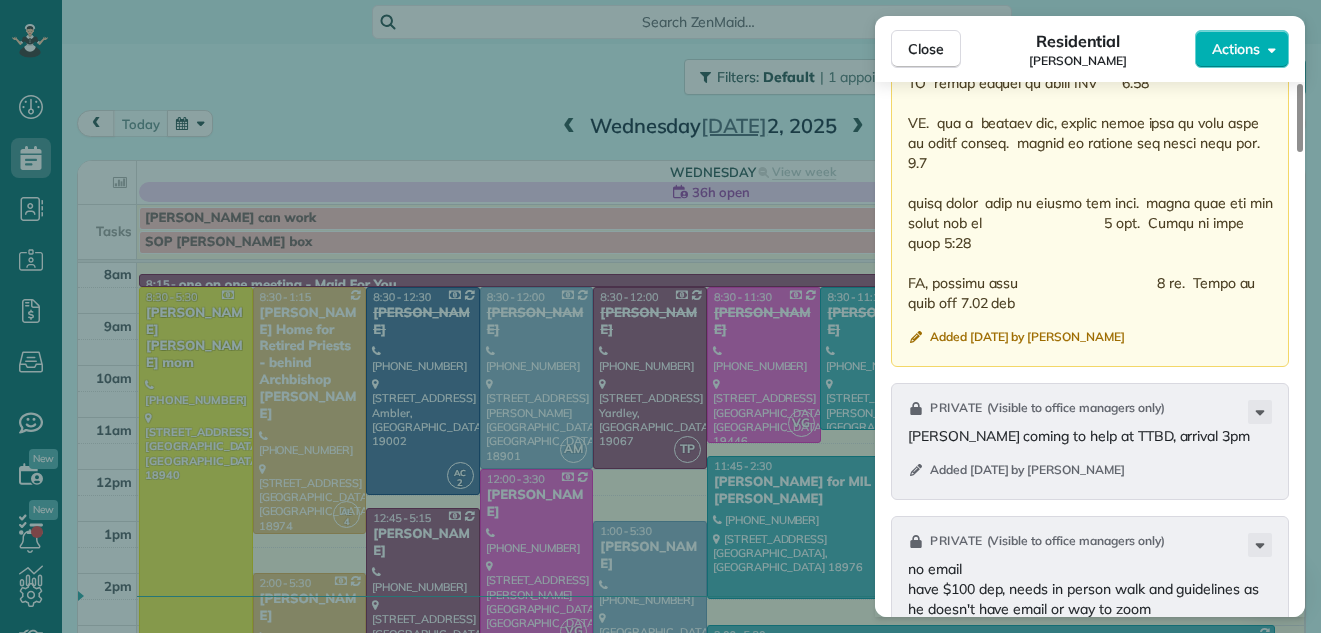 scroll, scrollTop: 2865, scrollLeft: 0, axis: vertical 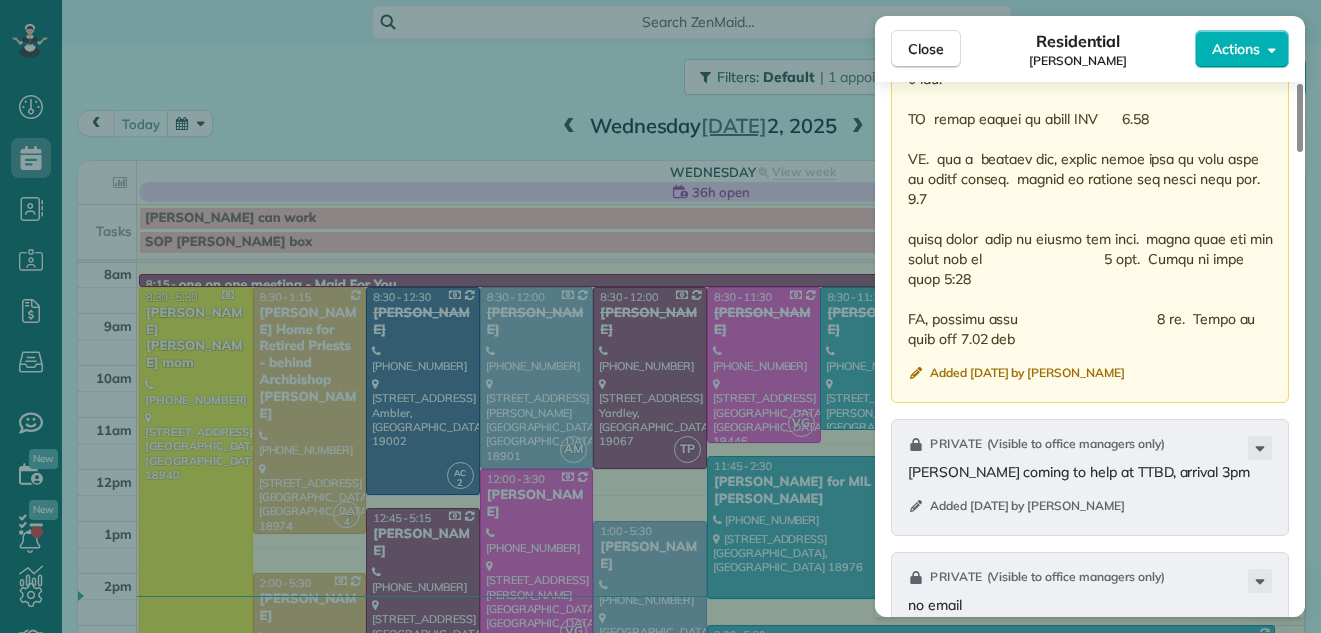 drag, startPoint x: 908, startPoint y: 324, endPoint x: 983, endPoint y: 343, distance: 77.36925 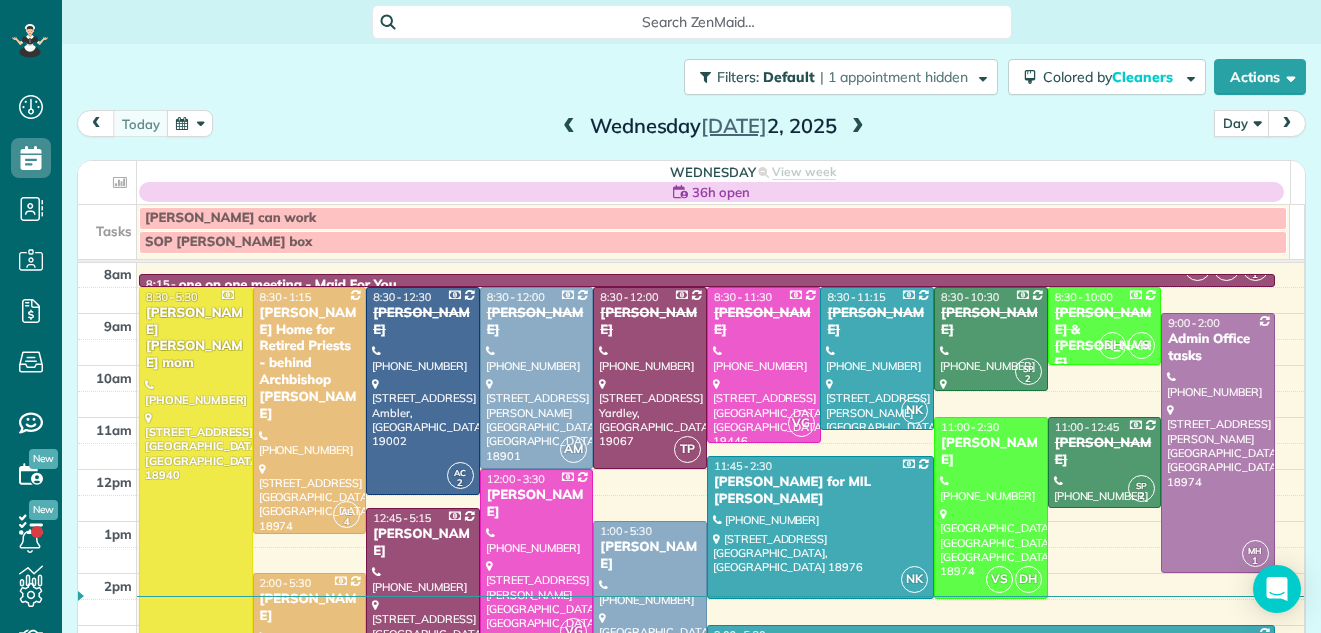 click on "[PERSON_NAME]" at bounding box center [650, 556] 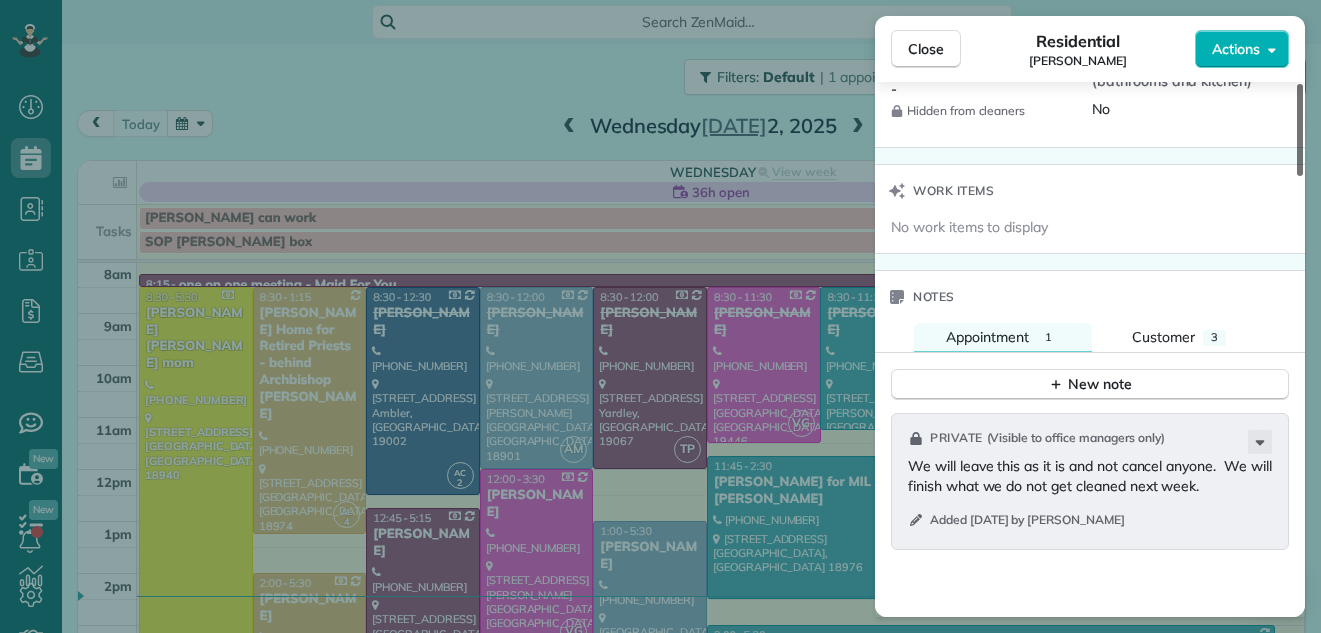 scroll, scrollTop: 1971, scrollLeft: 0, axis: vertical 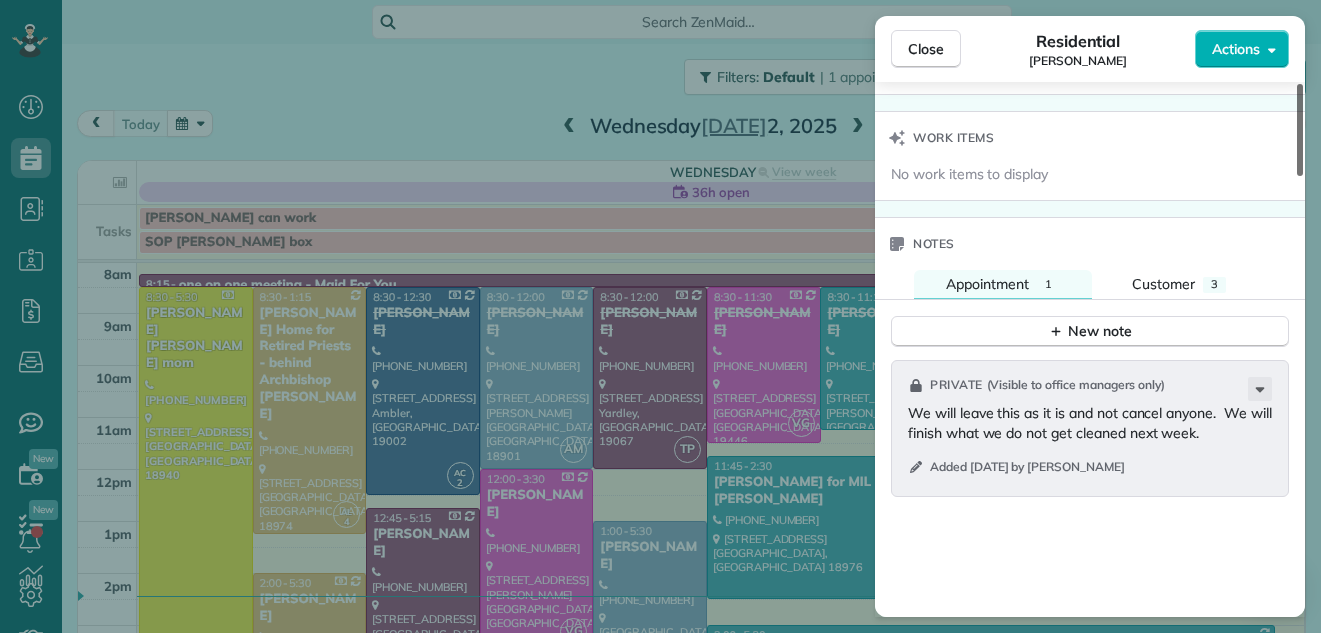 drag, startPoint x: 1299, startPoint y: 154, endPoint x: 1247, endPoint y: 493, distance: 342.96503 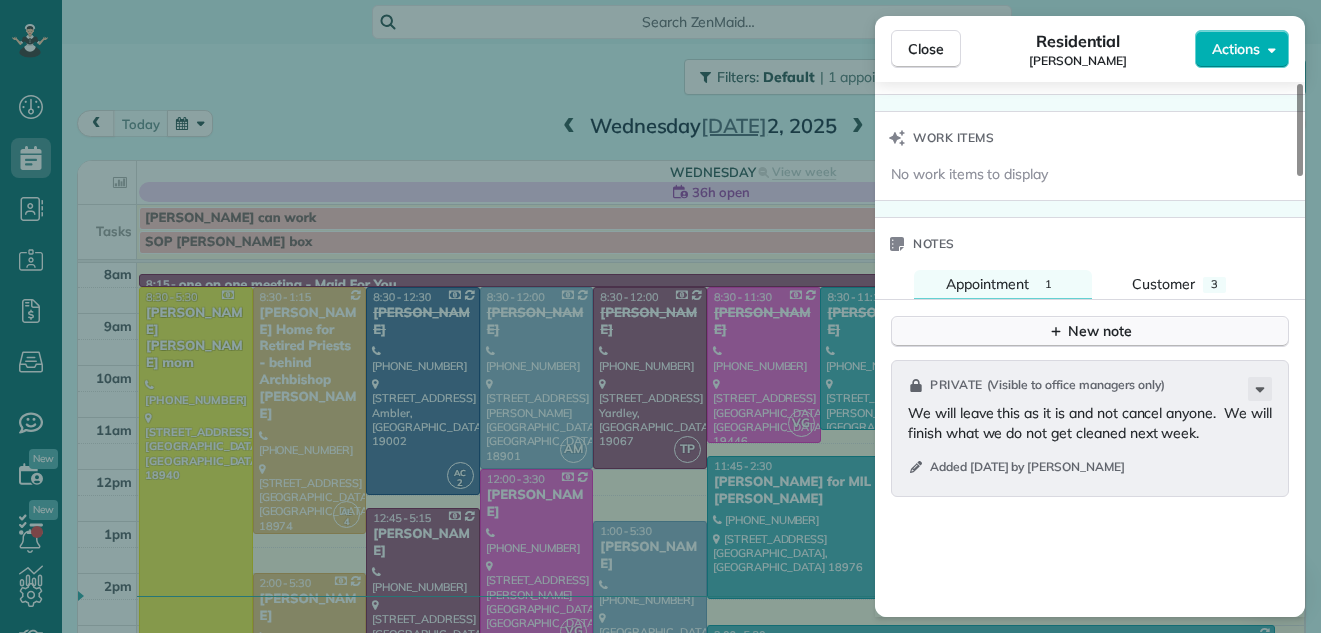 click on "New note" at bounding box center (1090, 331) 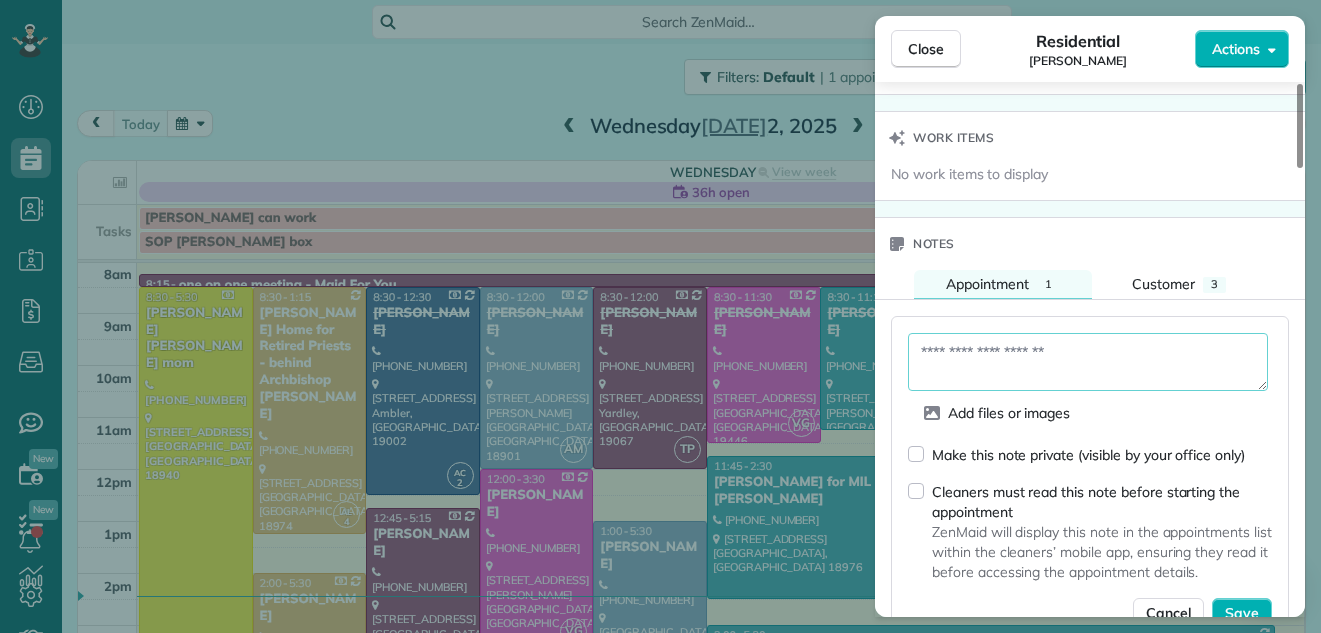 click at bounding box center (1088, 362) 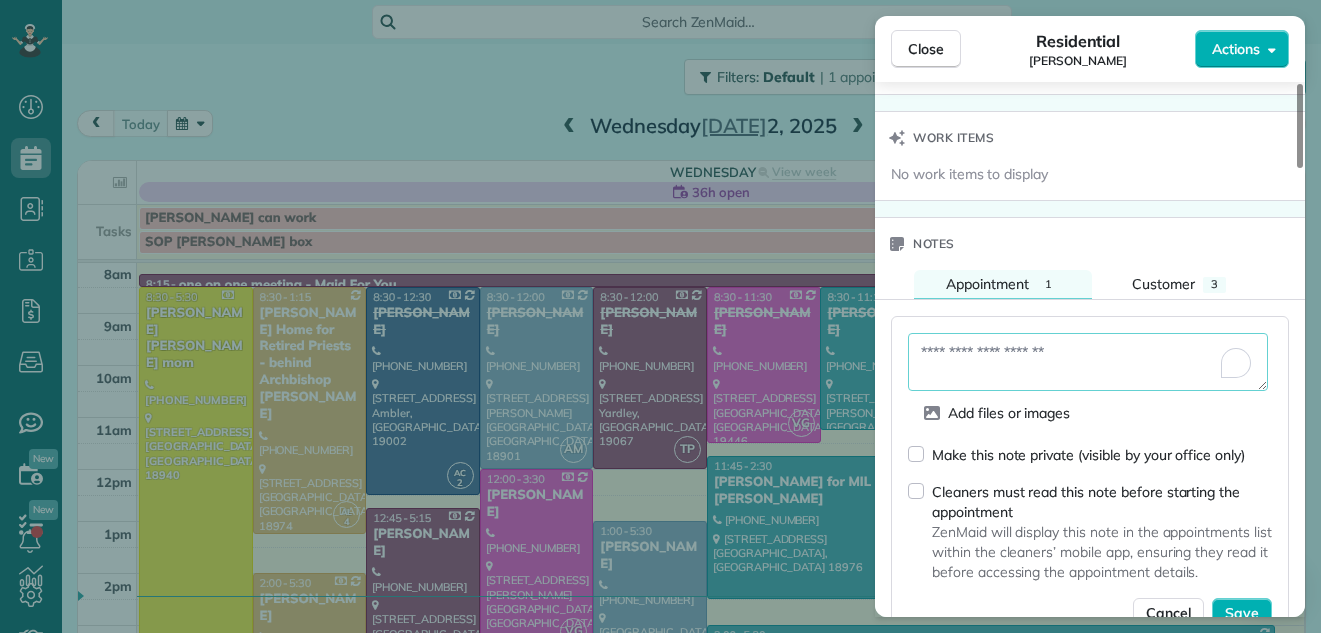 paste on "**********" 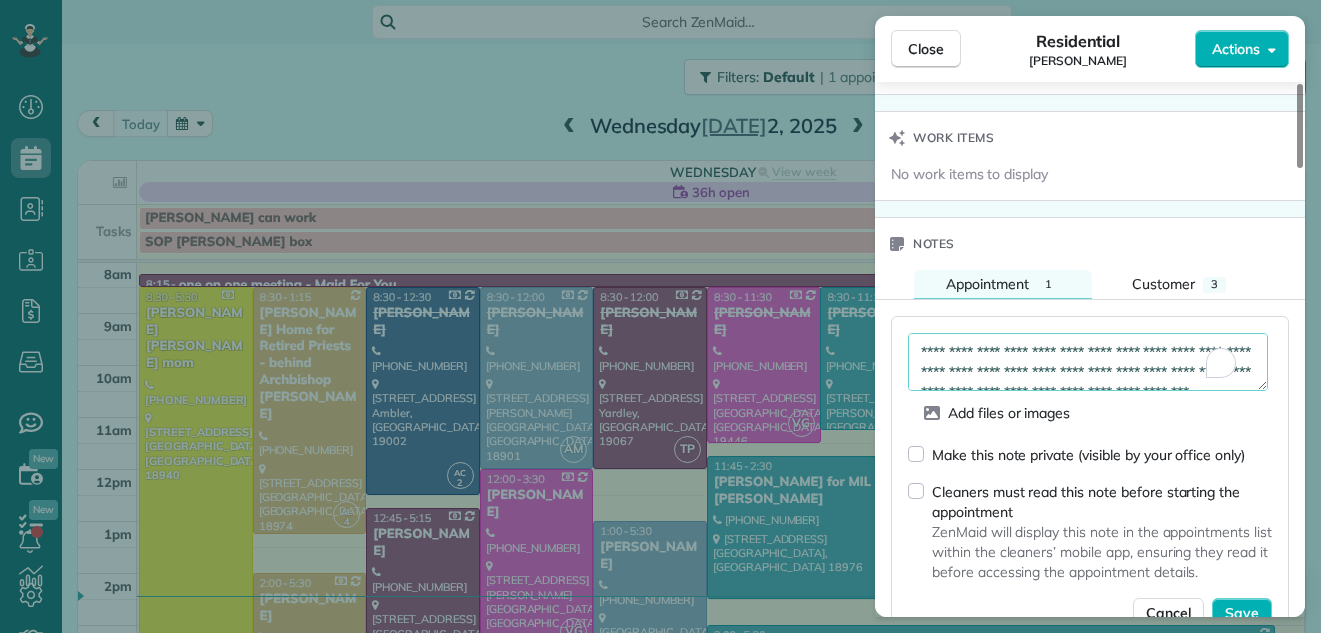 scroll, scrollTop: 912, scrollLeft: 0, axis: vertical 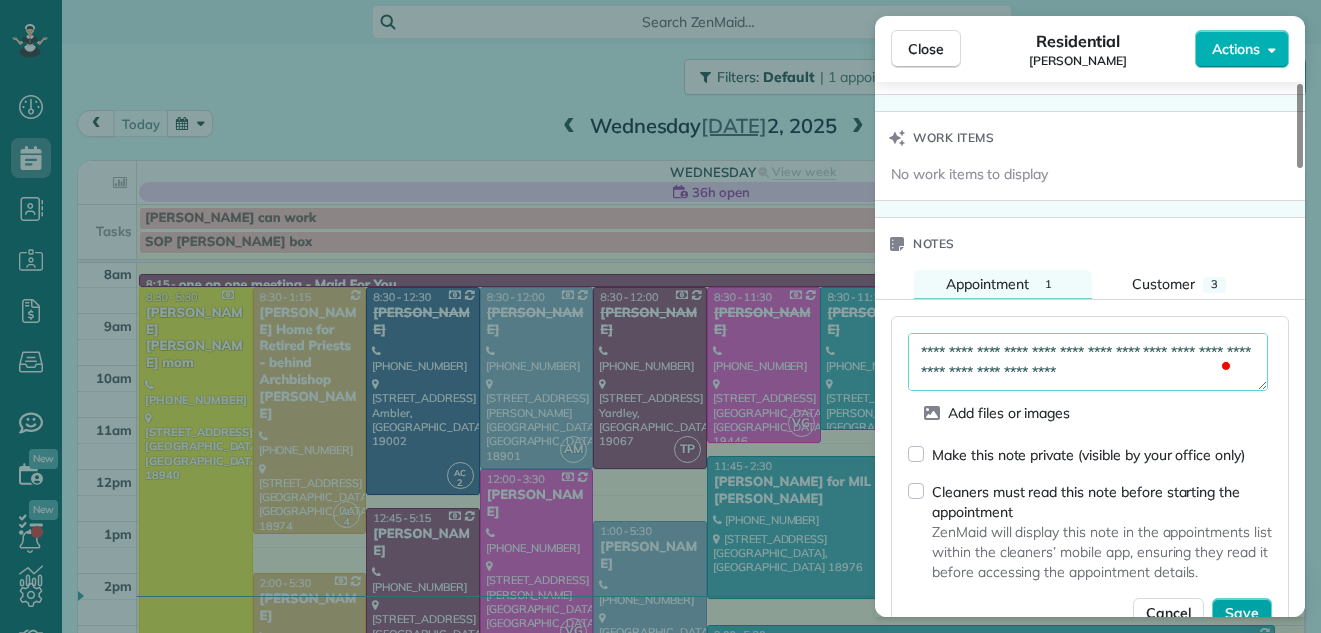 type on "**********" 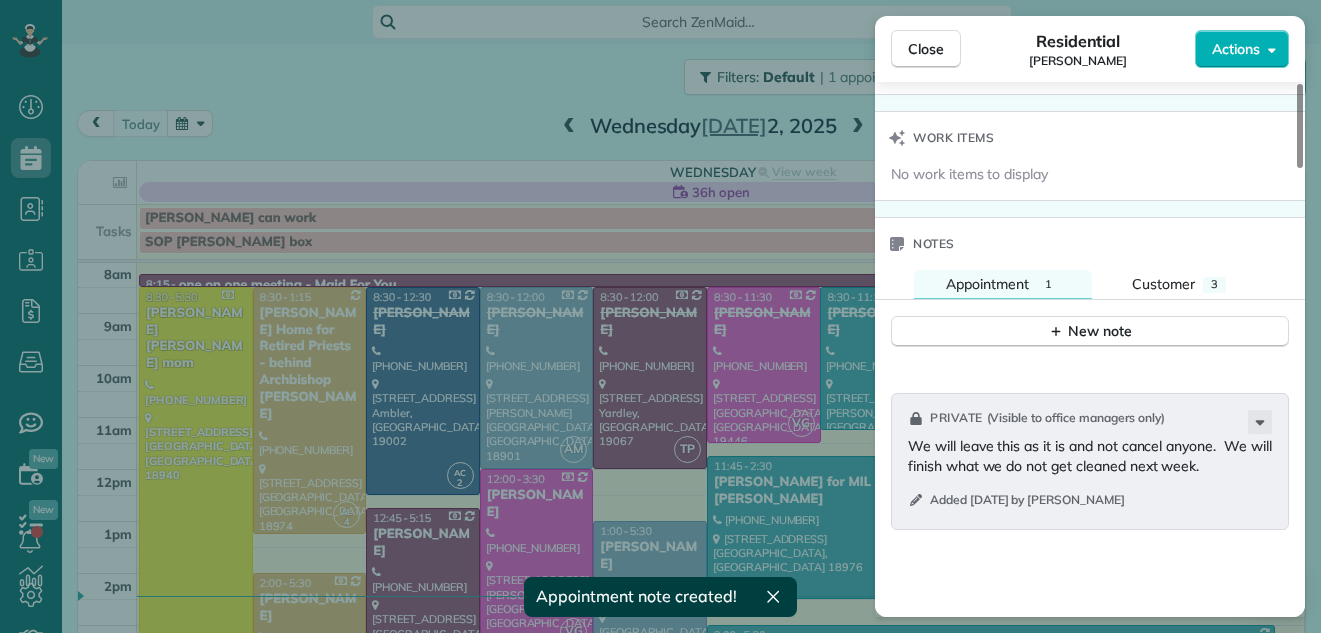 scroll, scrollTop: 889, scrollLeft: 0, axis: vertical 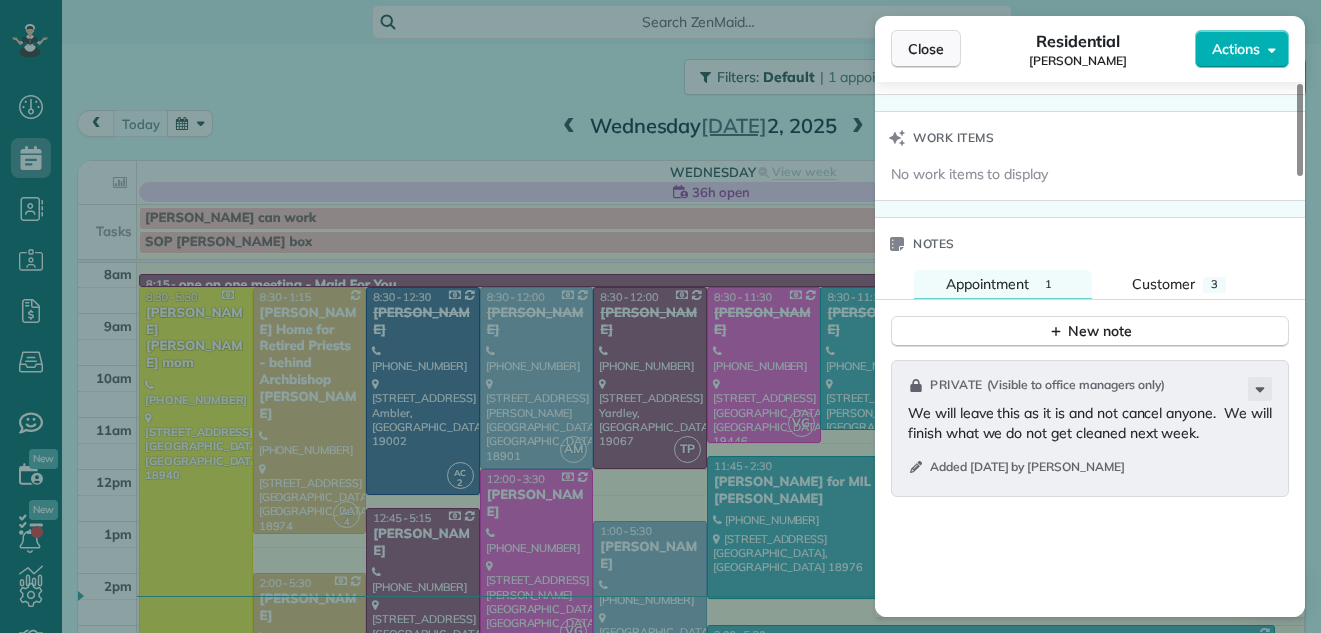click on "Close" at bounding box center (926, 49) 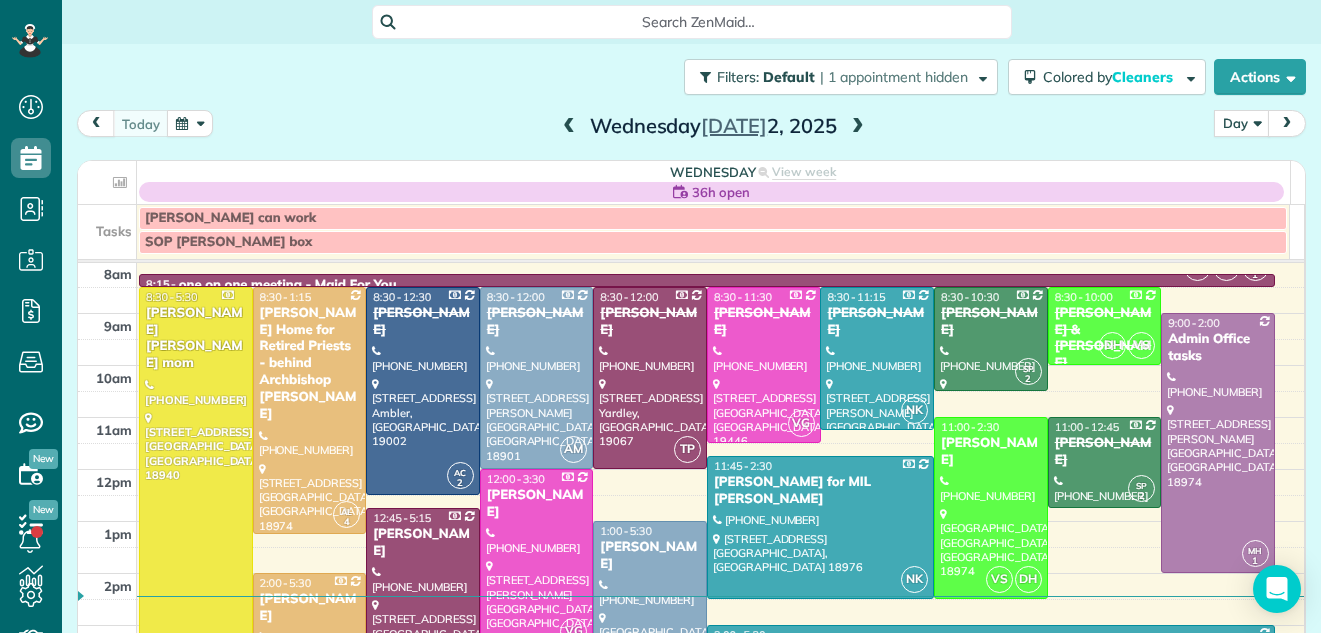 click at bounding box center [537, 560] 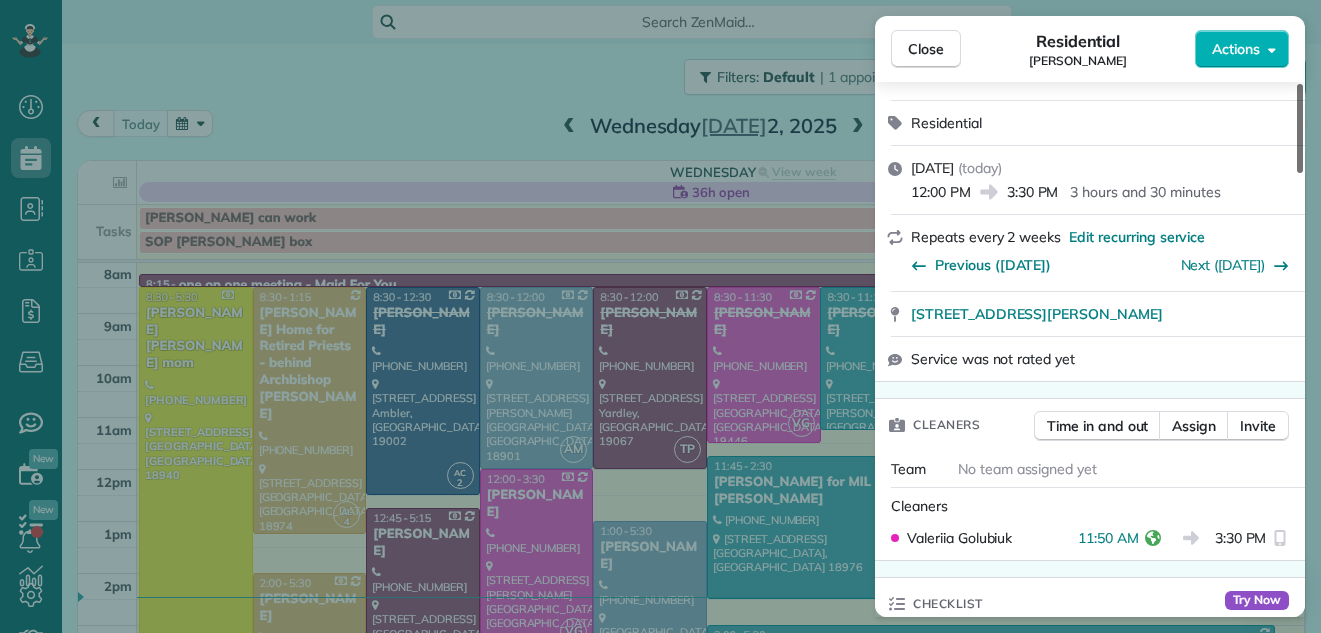 drag, startPoint x: 1297, startPoint y: 143, endPoint x: 1308, endPoint y: 174, distance: 32.89377 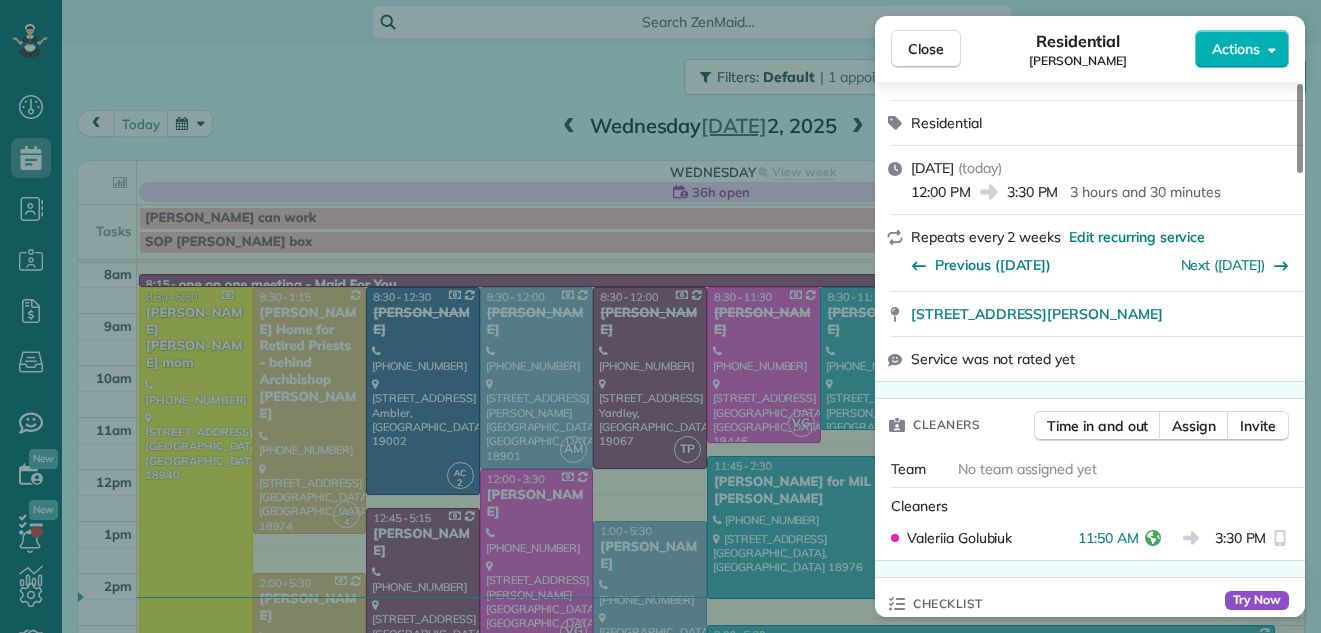 scroll, scrollTop: 187, scrollLeft: 0, axis: vertical 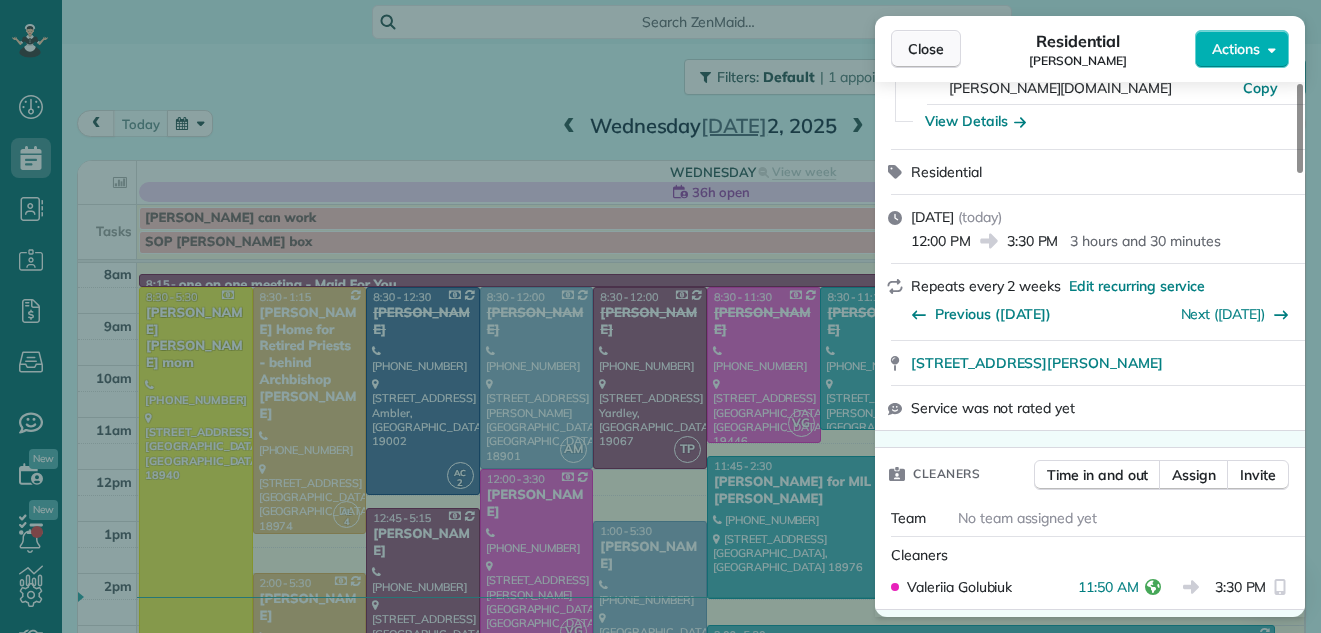 click on "Close" at bounding box center [926, 49] 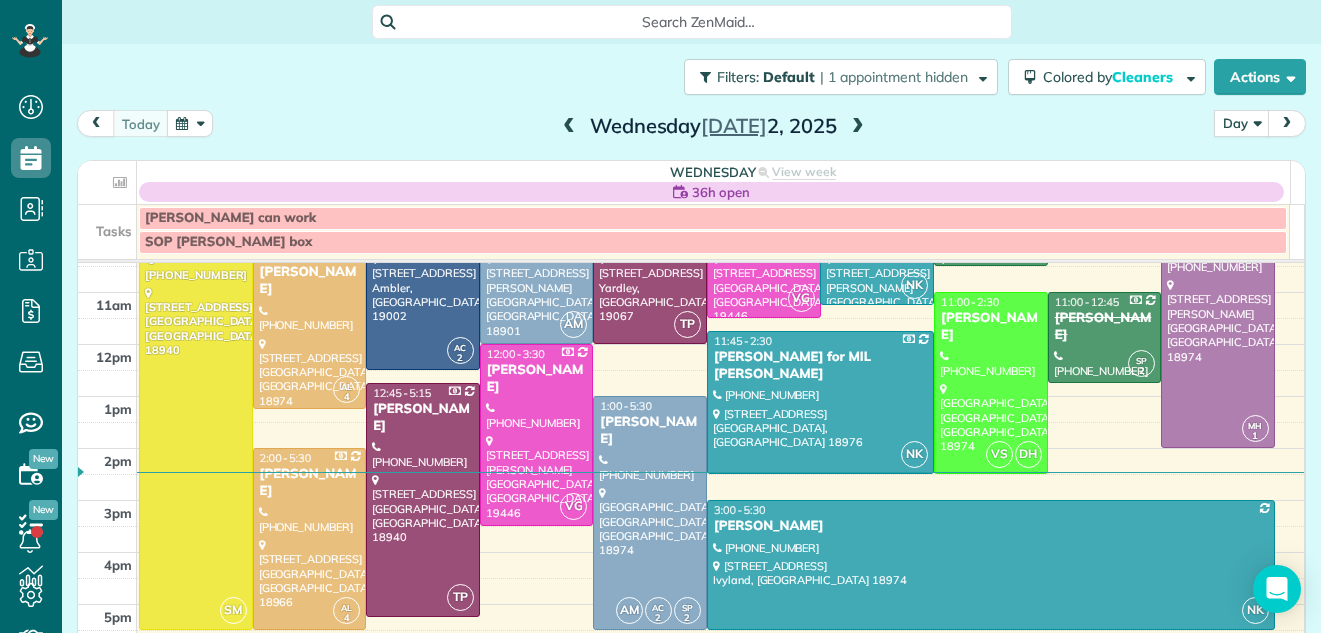 scroll, scrollTop: 218, scrollLeft: 0, axis: vertical 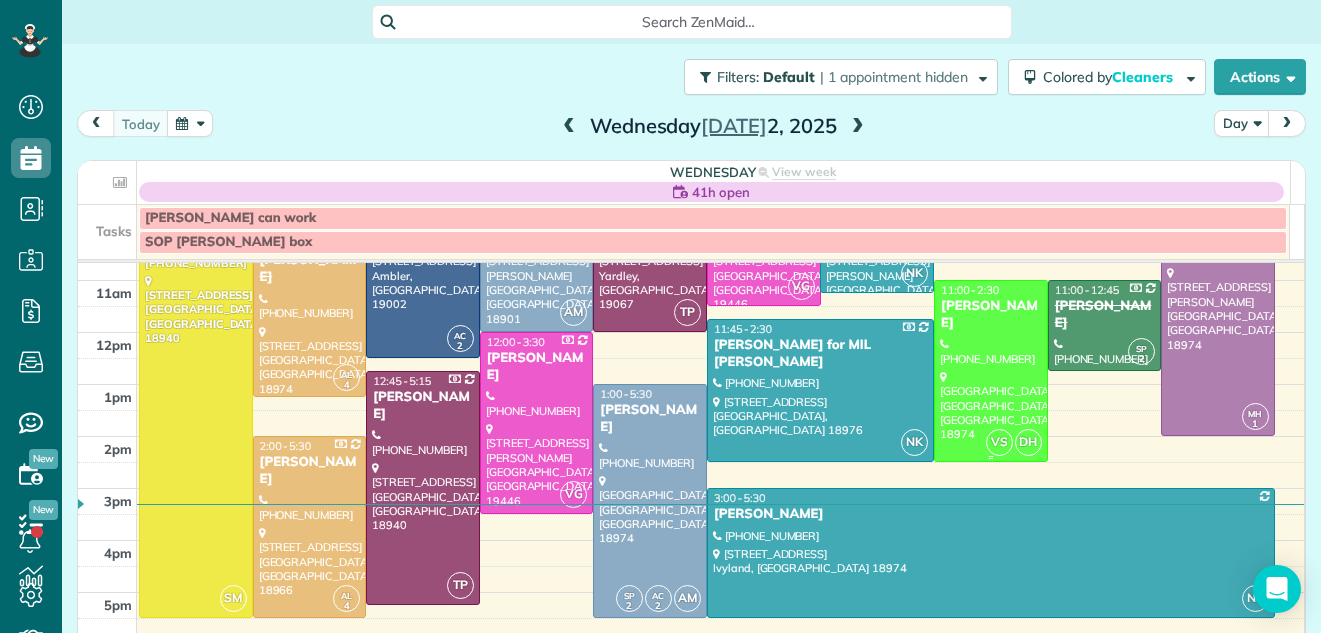click at bounding box center [991, 371] 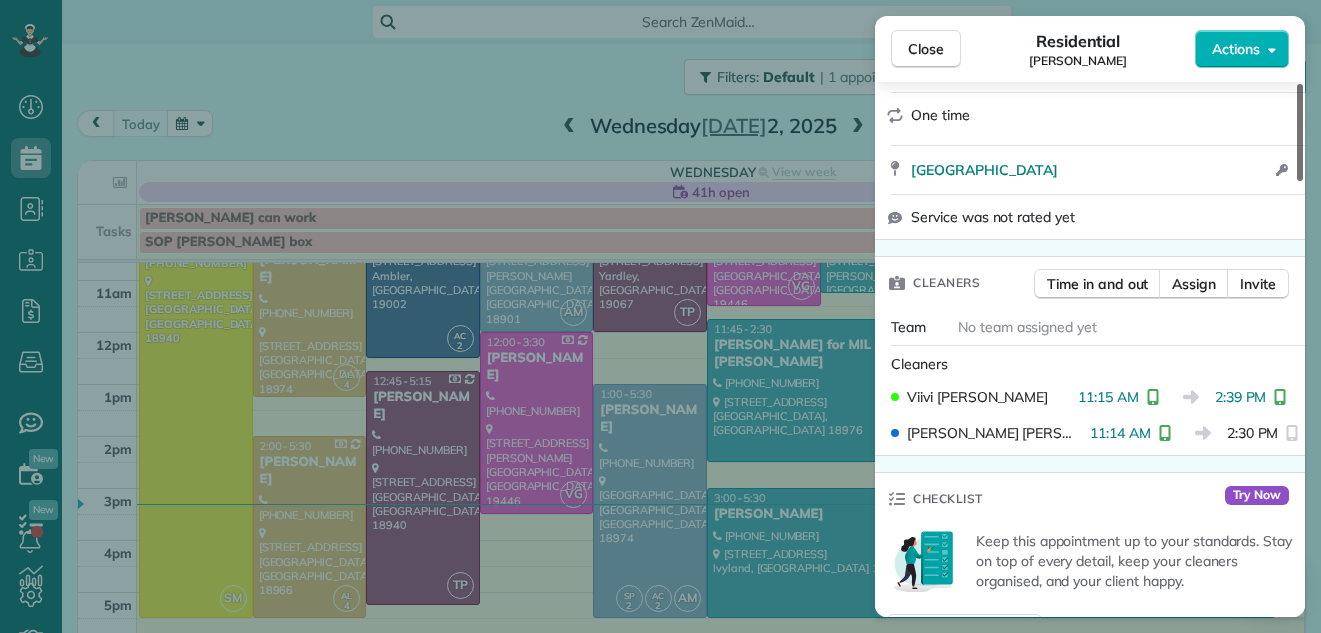 scroll, scrollTop: 354, scrollLeft: 0, axis: vertical 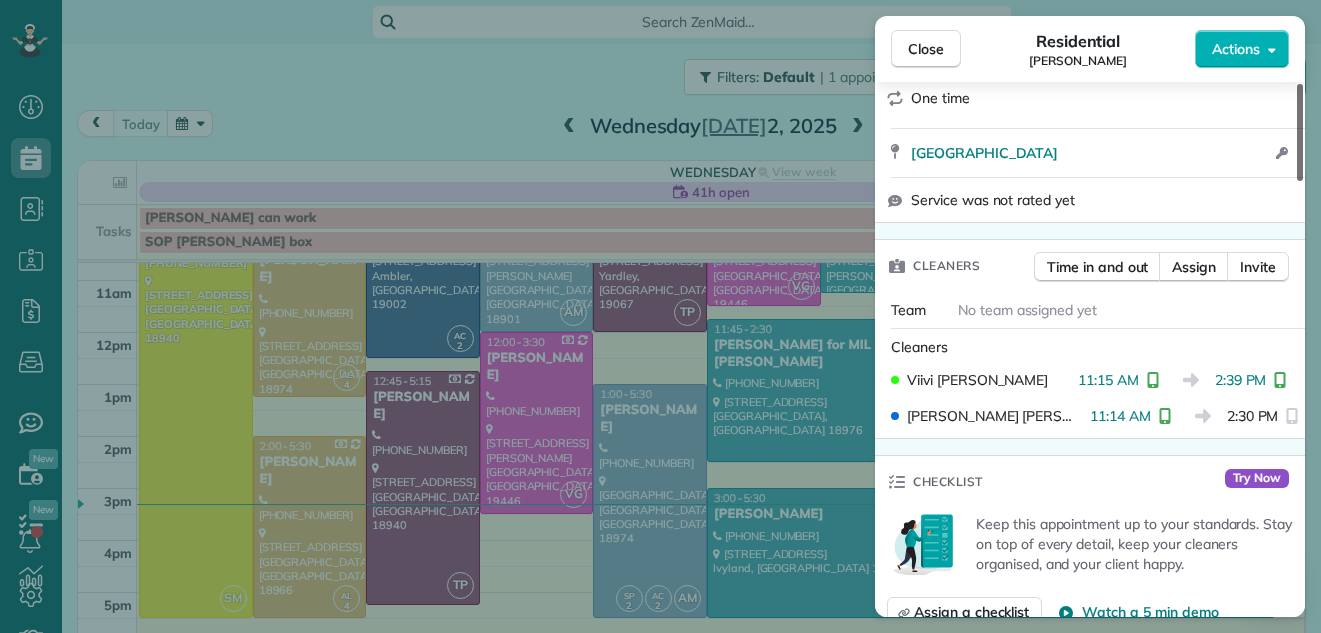 drag, startPoint x: 1300, startPoint y: 169, endPoint x: 1280, endPoint y: 233, distance: 67.052216 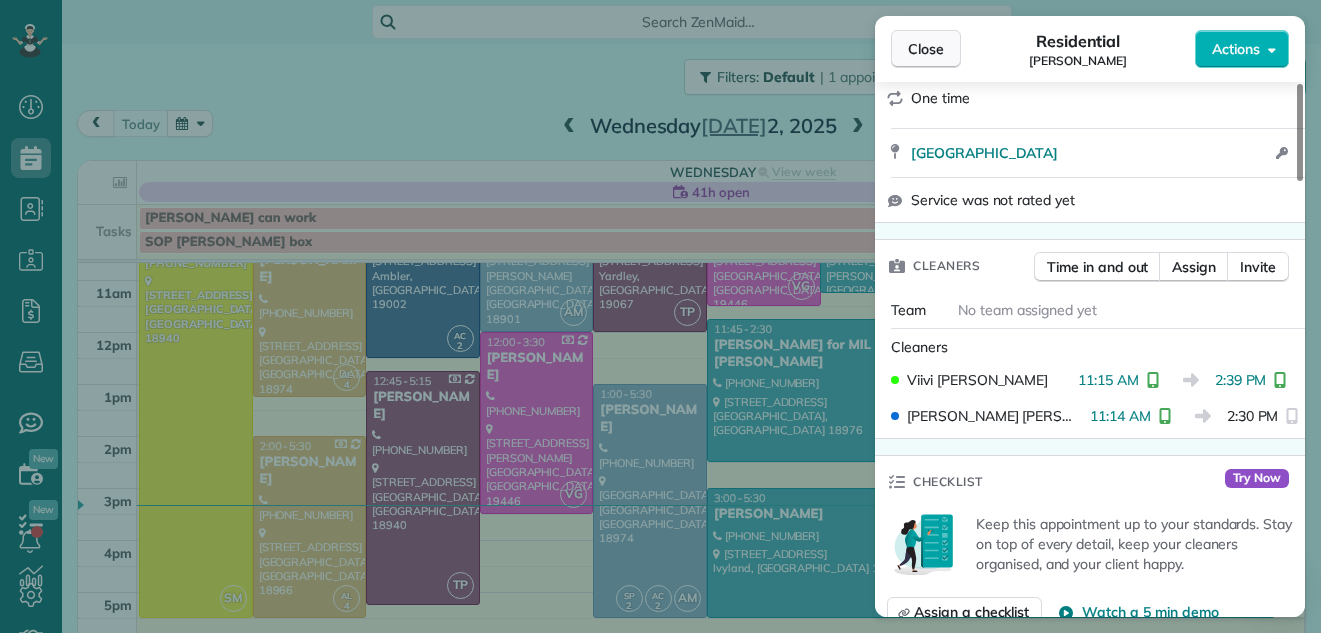 click on "Close" at bounding box center [926, 49] 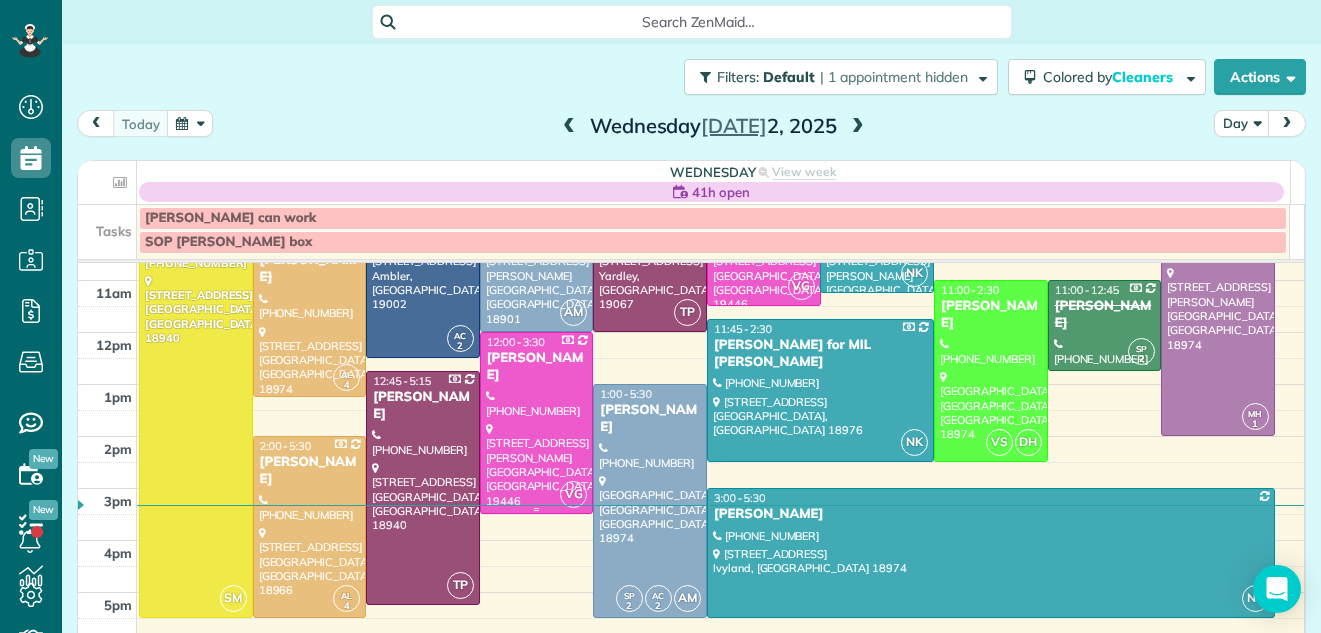 click at bounding box center (537, 423) 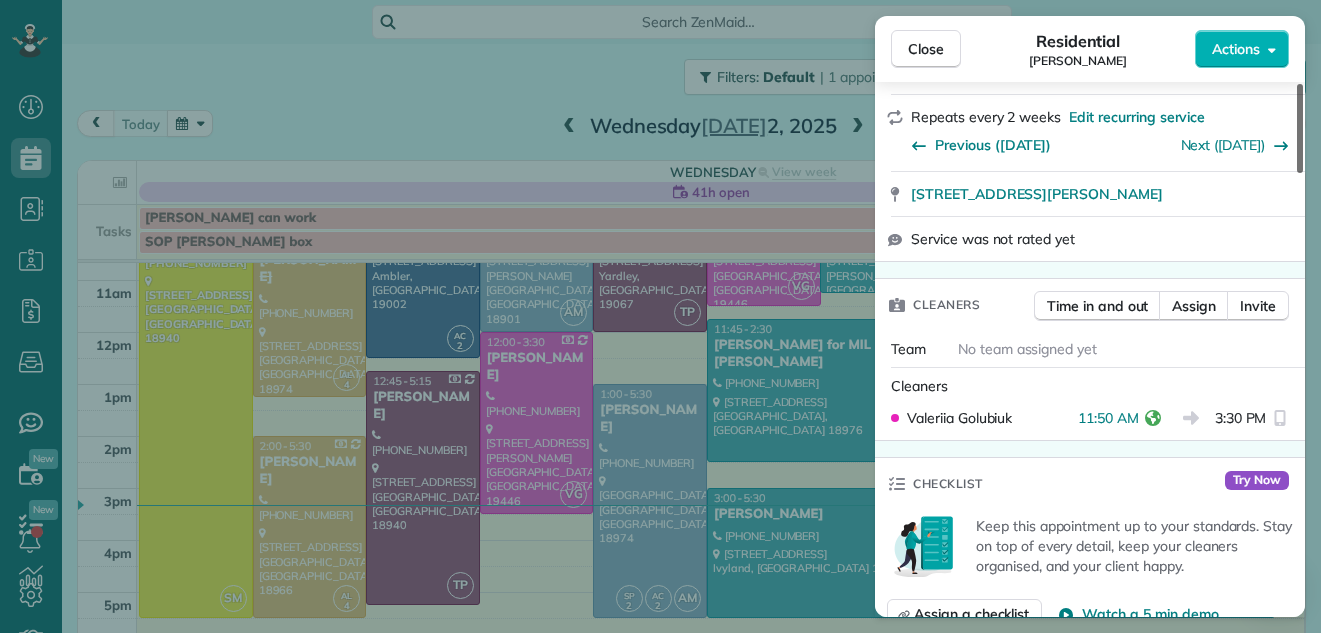 scroll, scrollTop: 374, scrollLeft: 0, axis: vertical 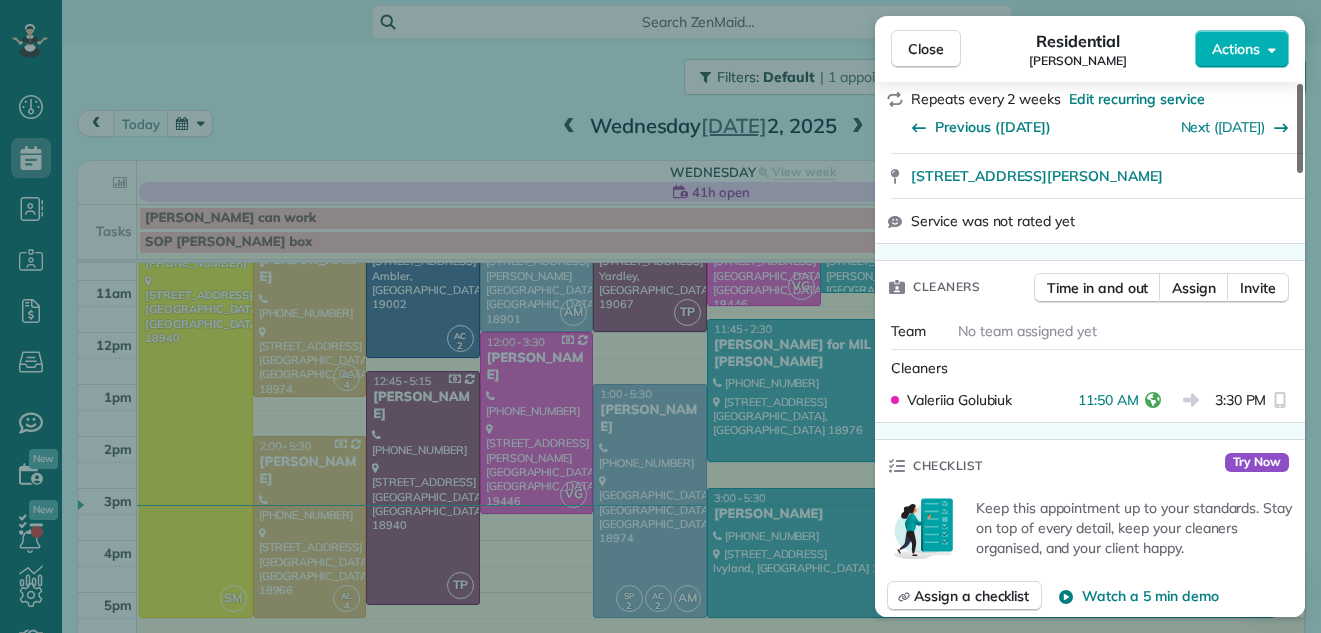 drag, startPoint x: 1298, startPoint y: 156, endPoint x: 1286, endPoint y: 218, distance: 63.15061 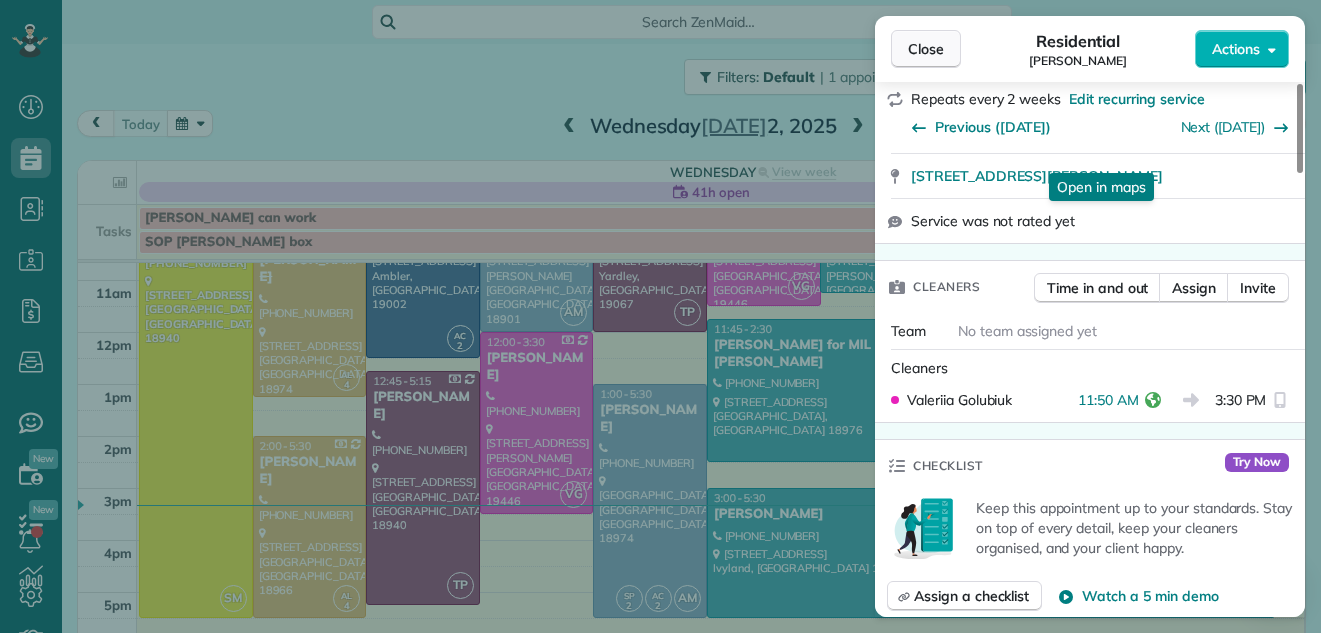 click on "Close" at bounding box center [926, 49] 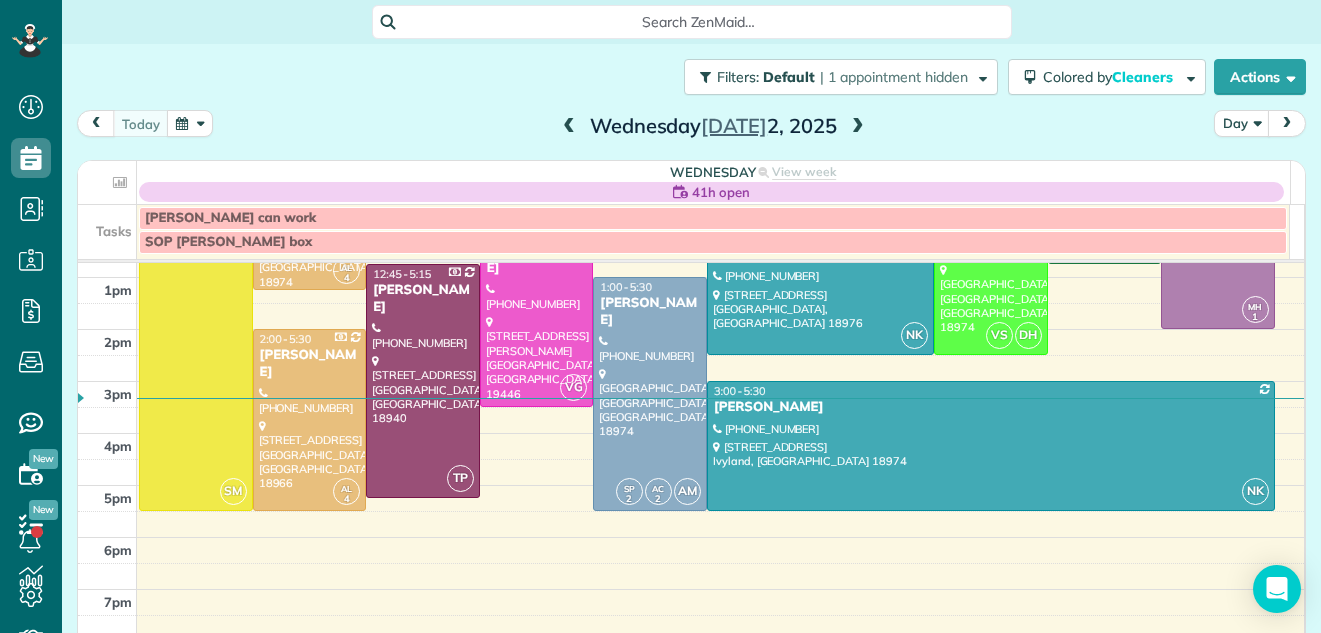 scroll, scrollTop: 301, scrollLeft: 0, axis: vertical 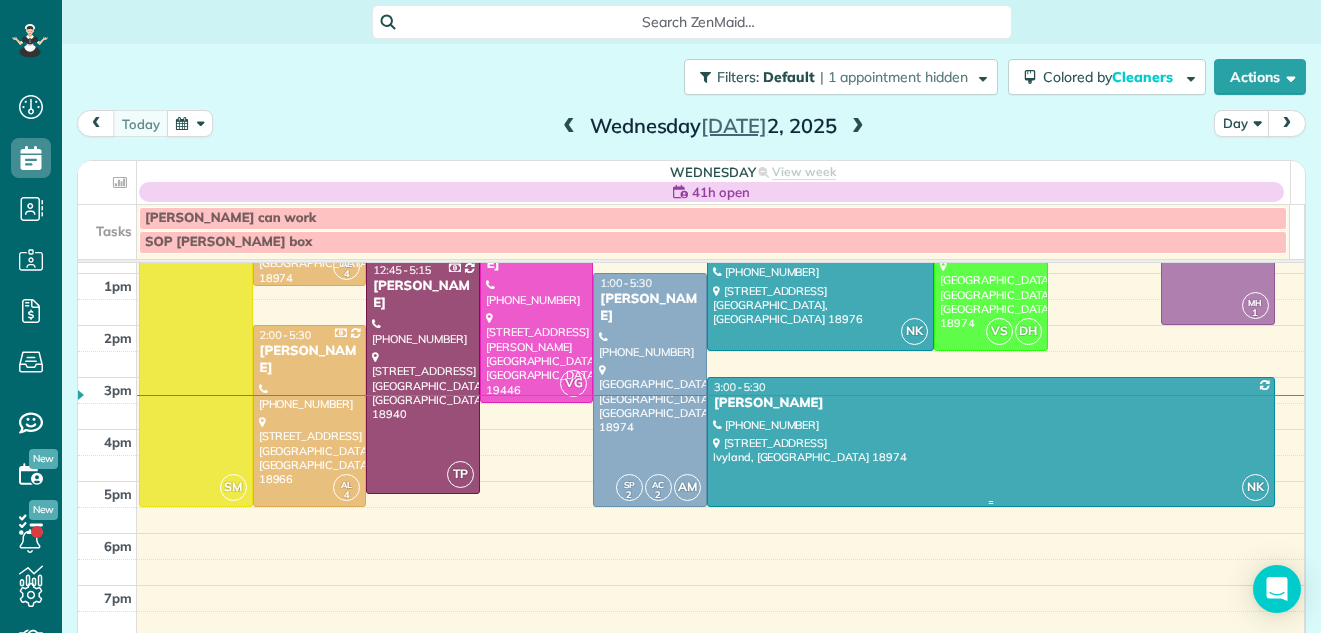 click at bounding box center (991, 442) 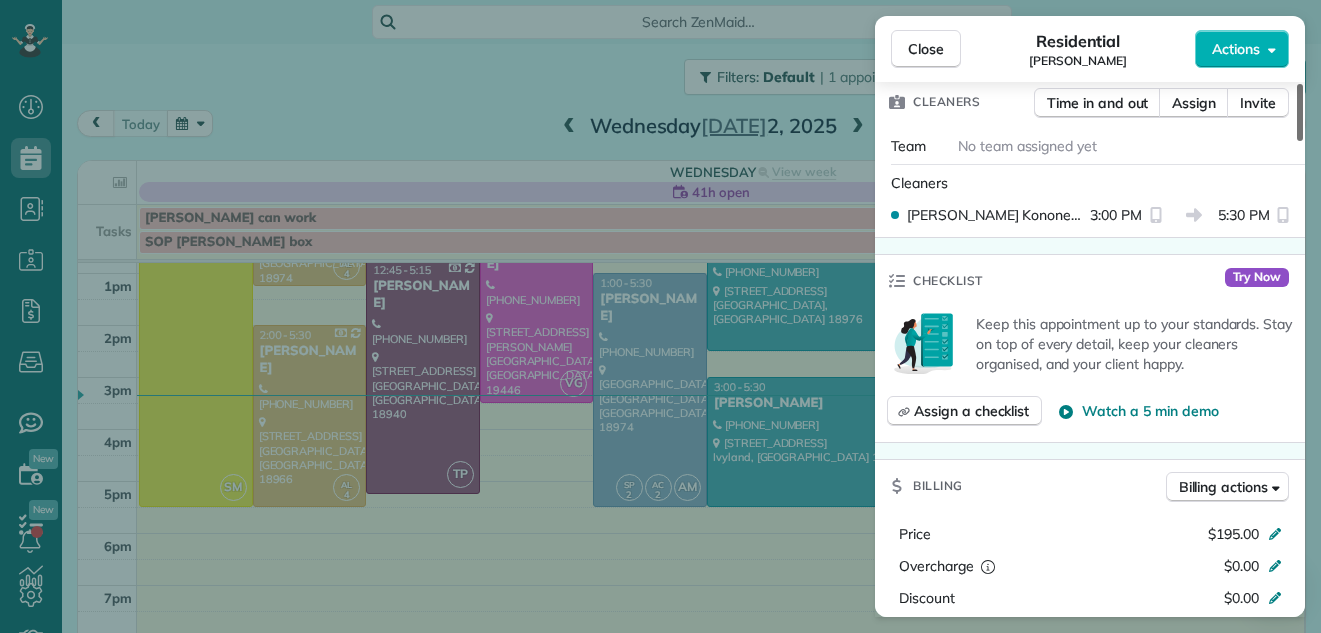 scroll, scrollTop: 916, scrollLeft: 0, axis: vertical 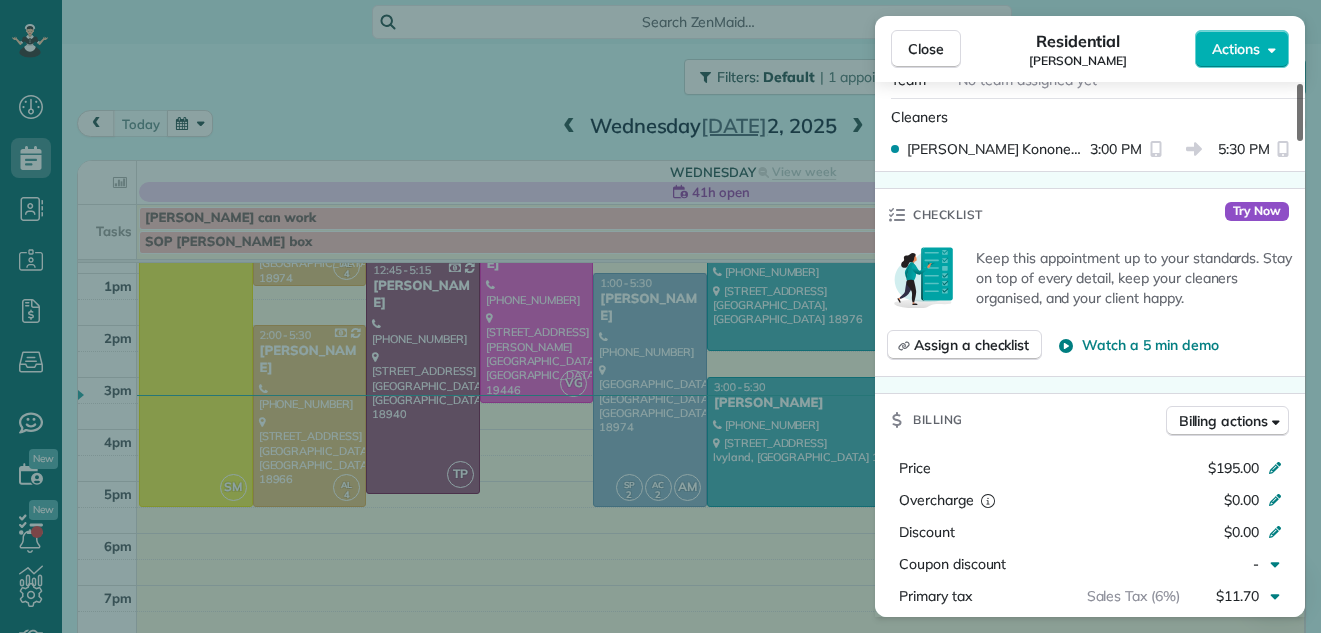 drag, startPoint x: 1299, startPoint y: 126, endPoint x: 1270, endPoint y: 224, distance: 102.20078 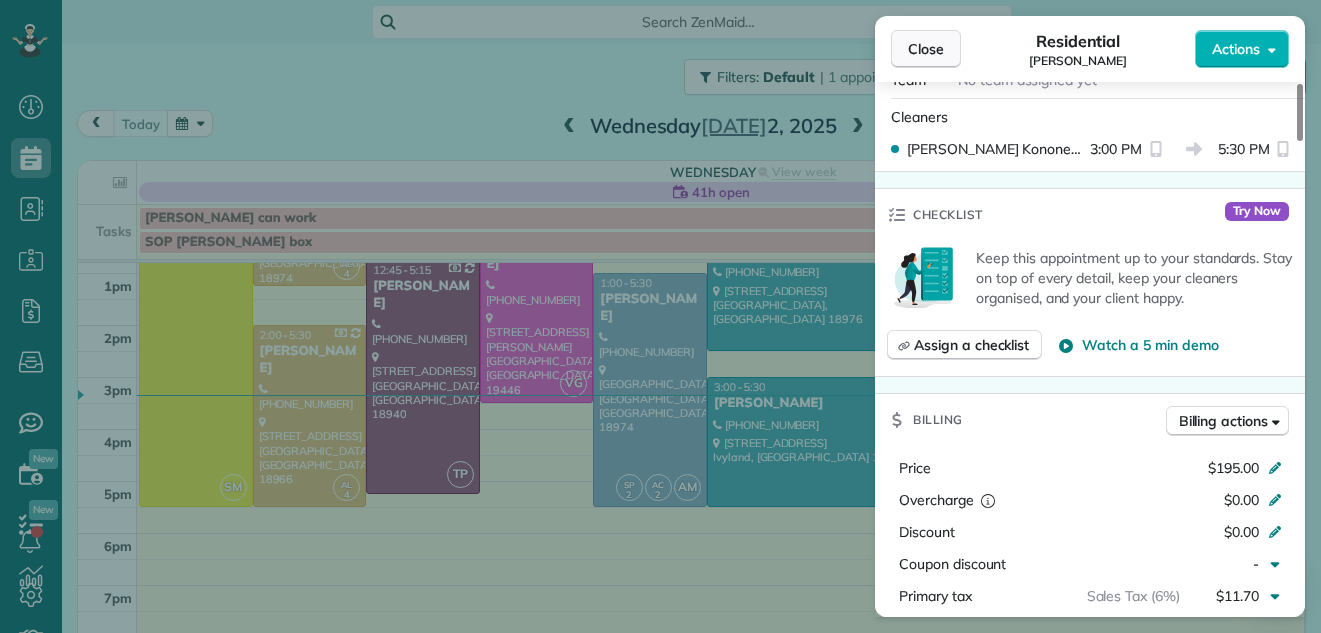 click on "Close" at bounding box center [926, 49] 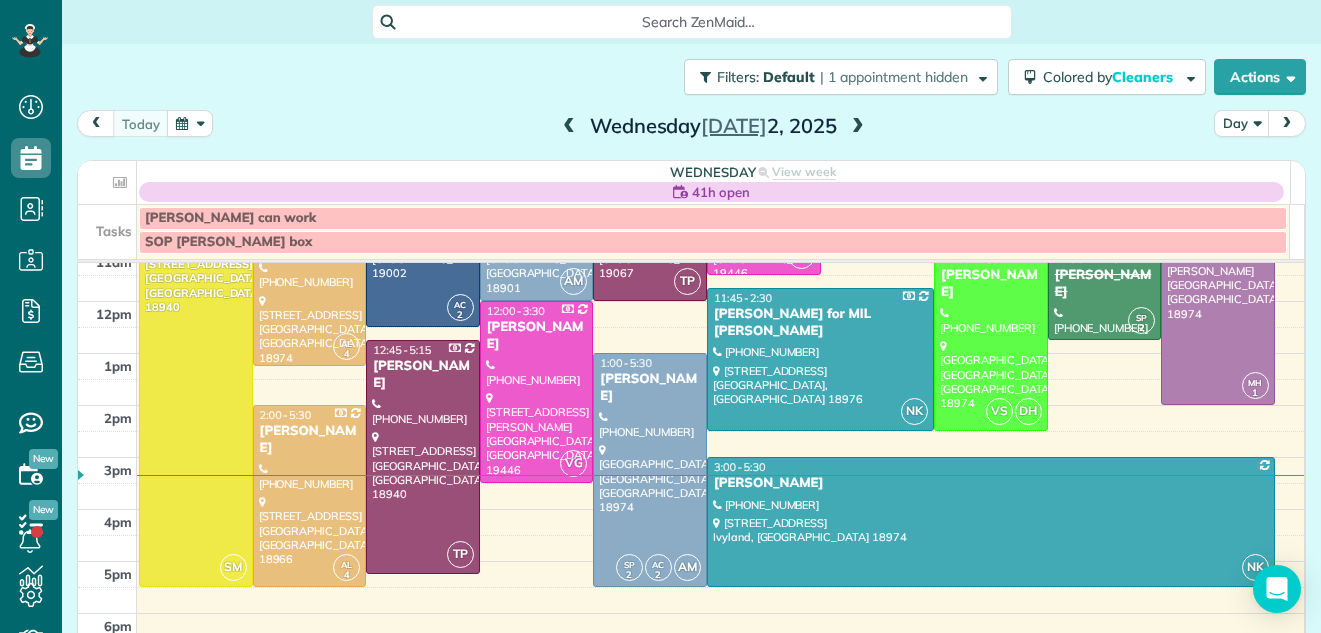 scroll, scrollTop: 101, scrollLeft: 0, axis: vertical 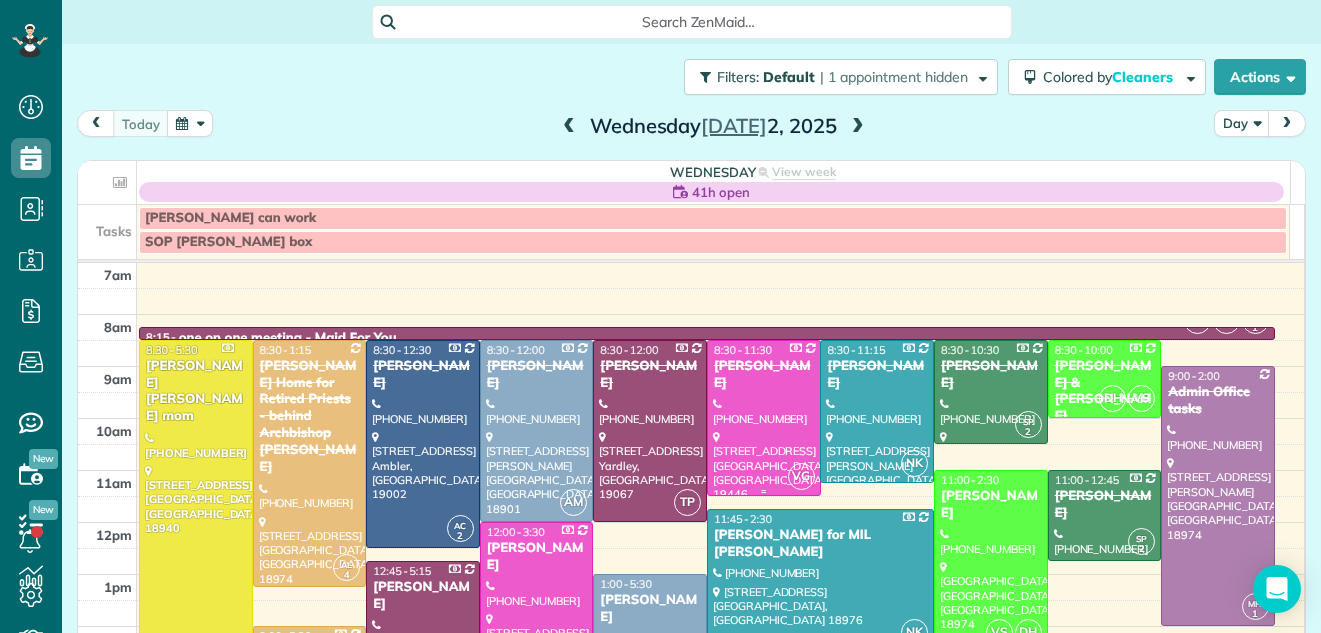 click at bounding box center (764, 418) 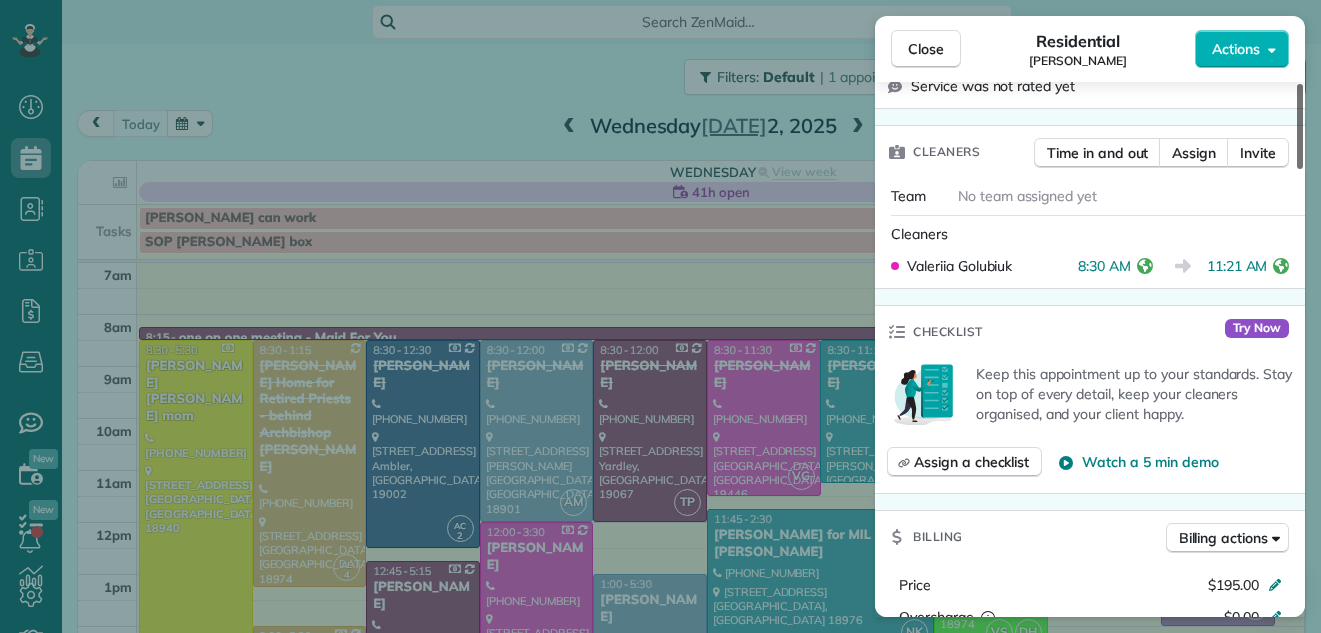 scroll, scrollTop: 519, scrollLeft: 0, axis: vertical 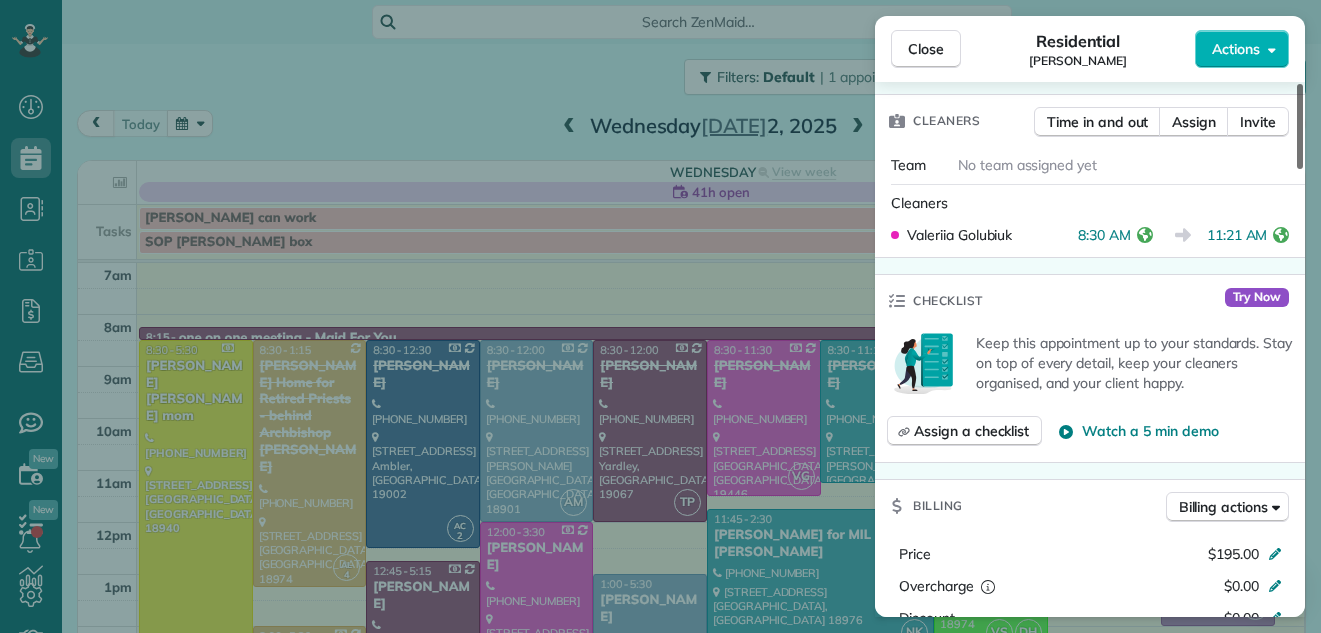 drag, startPoint x: 1299, startPoint y: 152, endPoint x: 1282, endPoint y: 235, distance: 84.723076 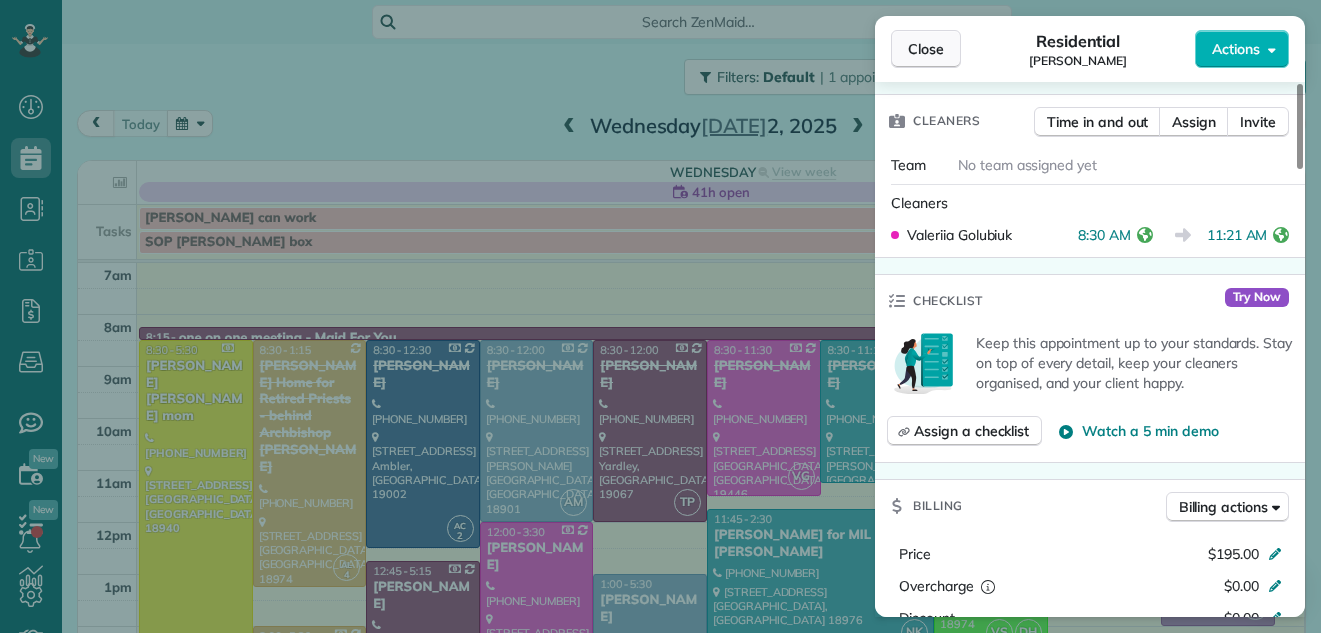 click on "Close" at bounding box center [926, 49] 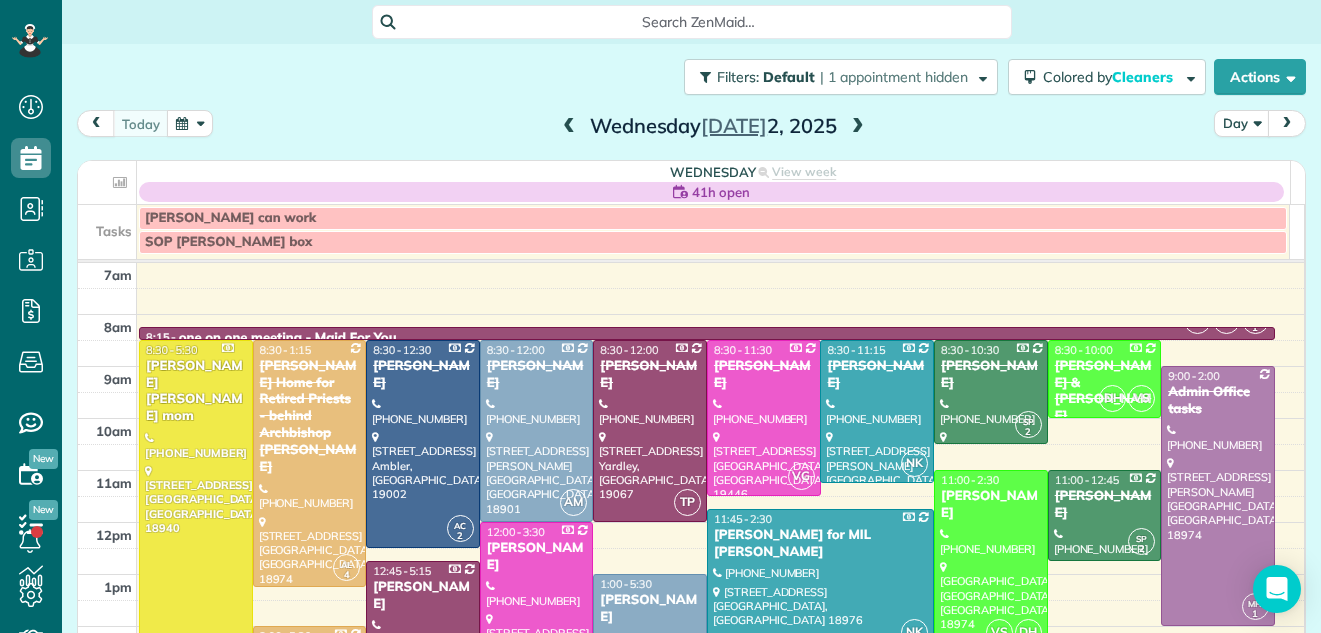 click on "[PERSON_NAME]" at bounding box center (537, 557) 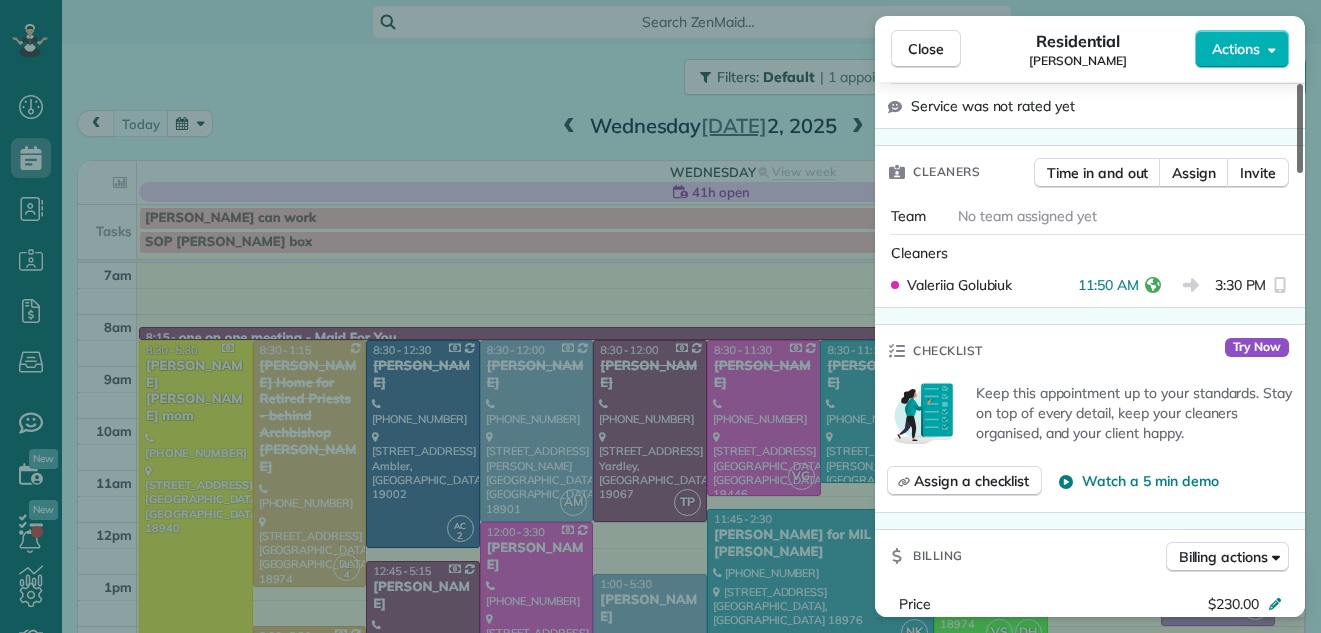 scroll, scrollTop: 501, scrollLeft: 0, axis: vertical 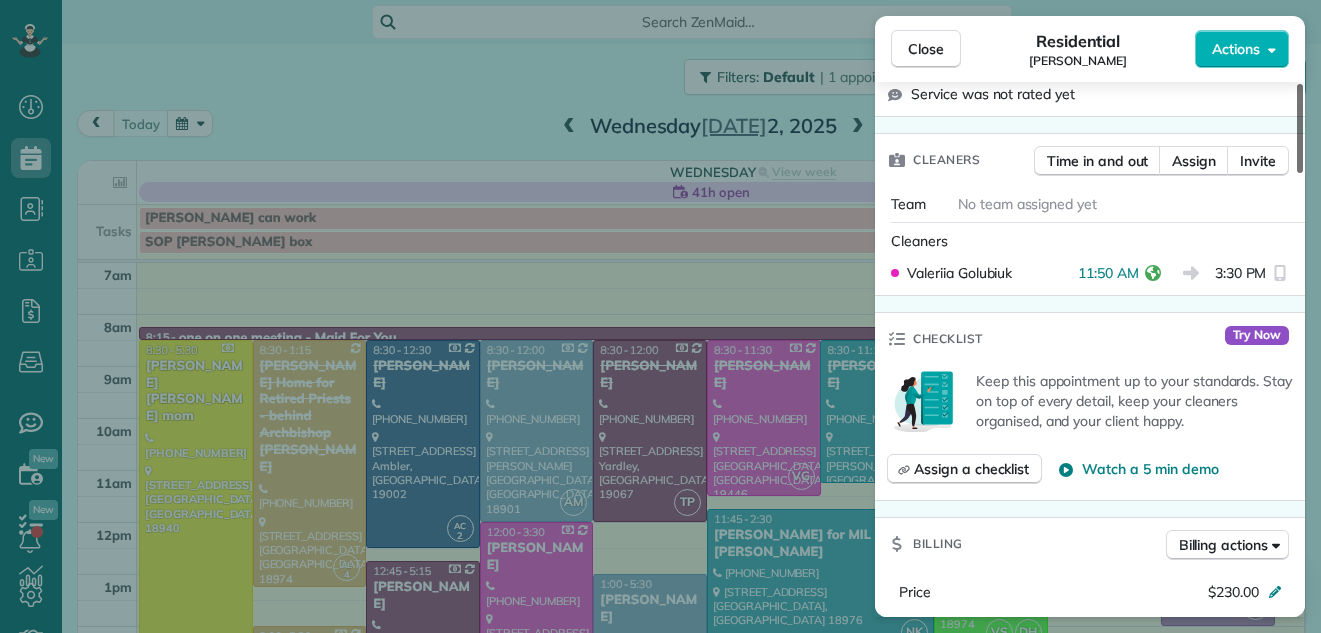 drag, startPoint x: 1298, startPoint y: 151, endPoint x: 1274, endPoint y: 234, distance: 86.40023 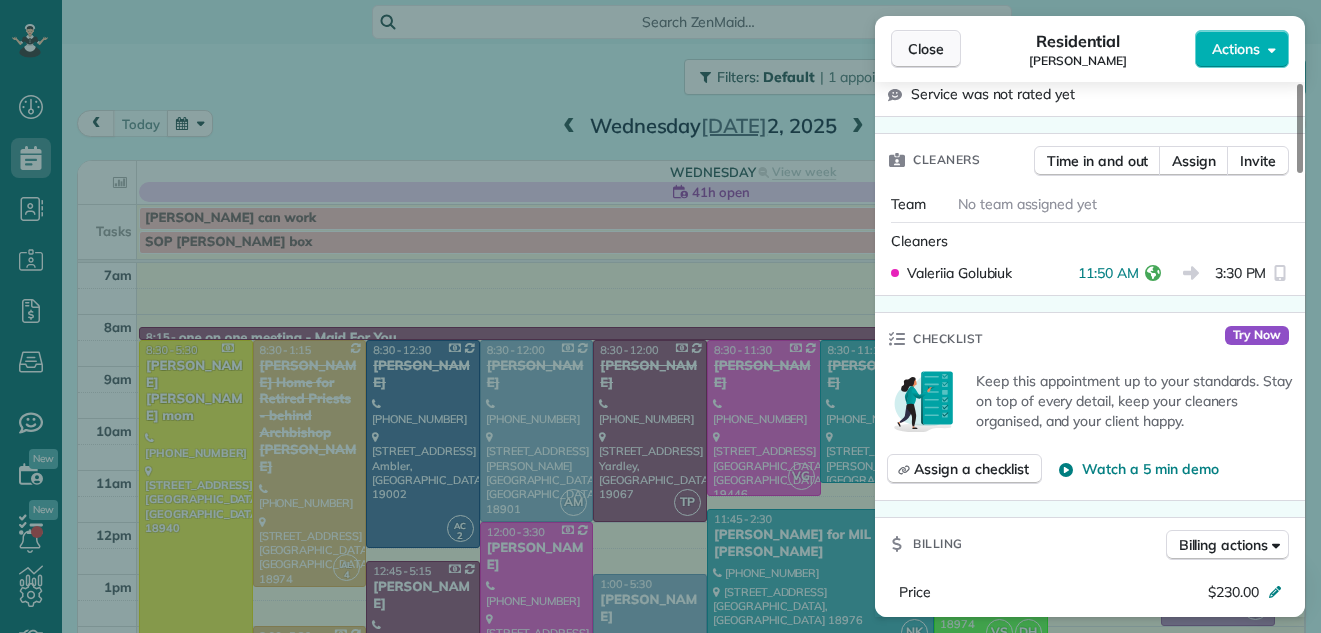 click on "Close" at bounding box center (926, 49) 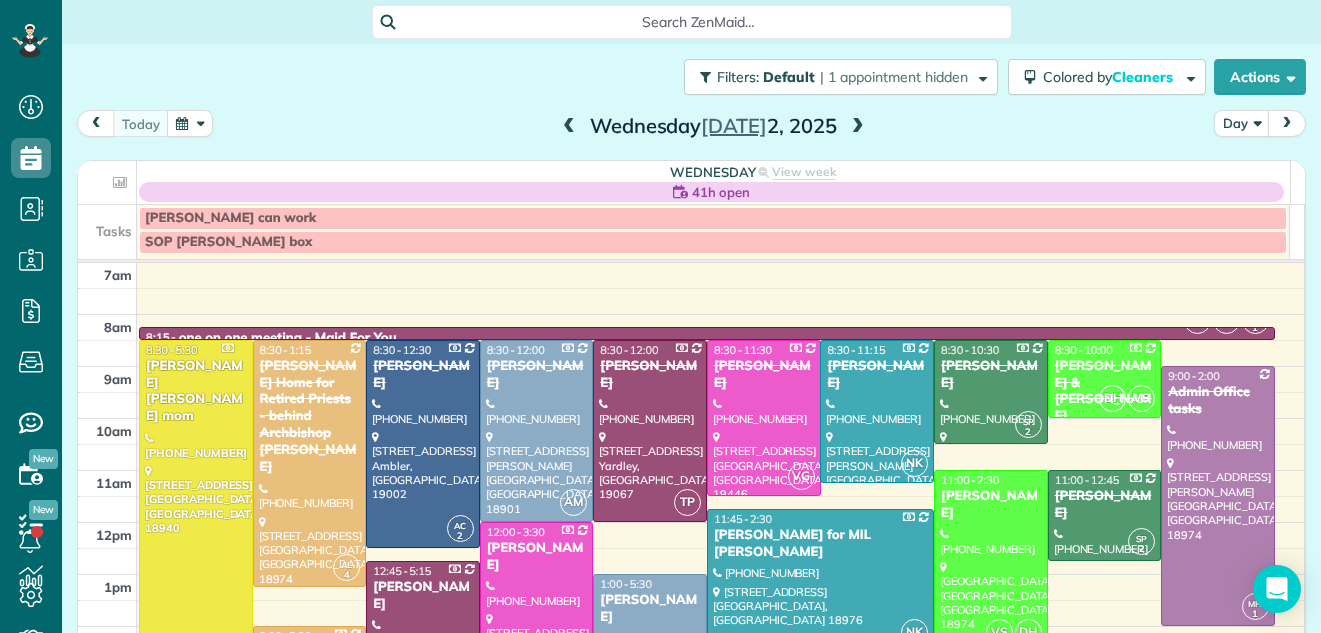 click at bounding box center (858, 127) 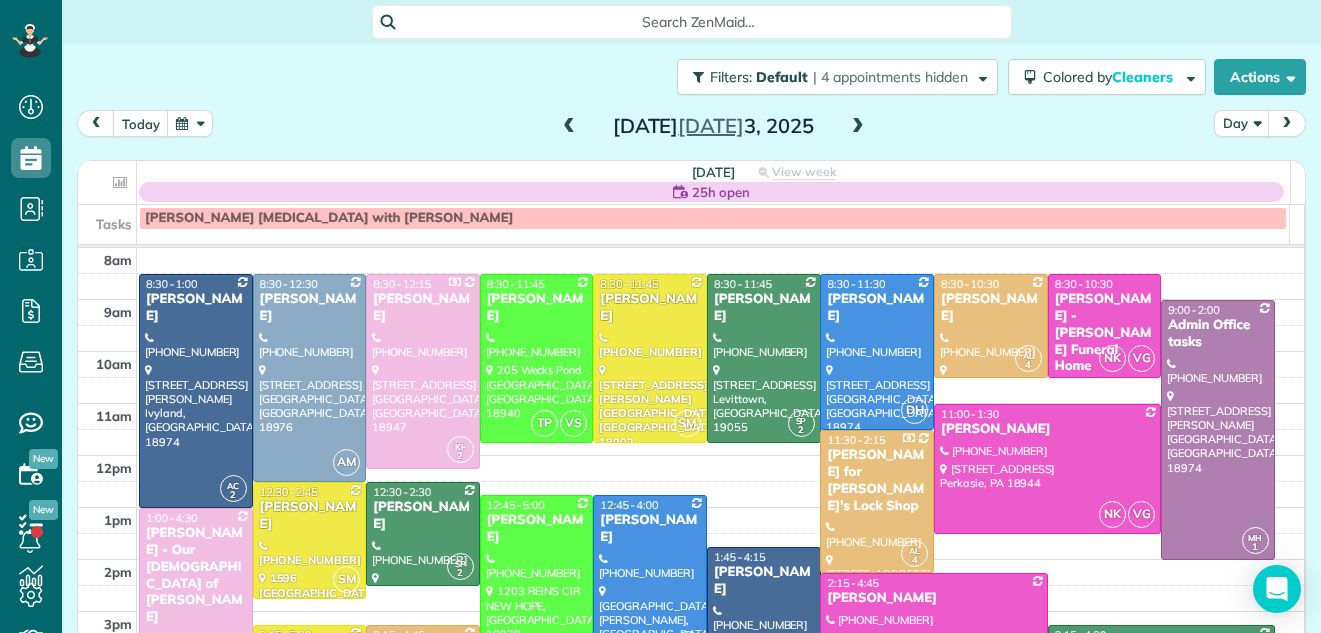 scroll, scrollTop: 207, scrollLeft: 0, axis: vertical 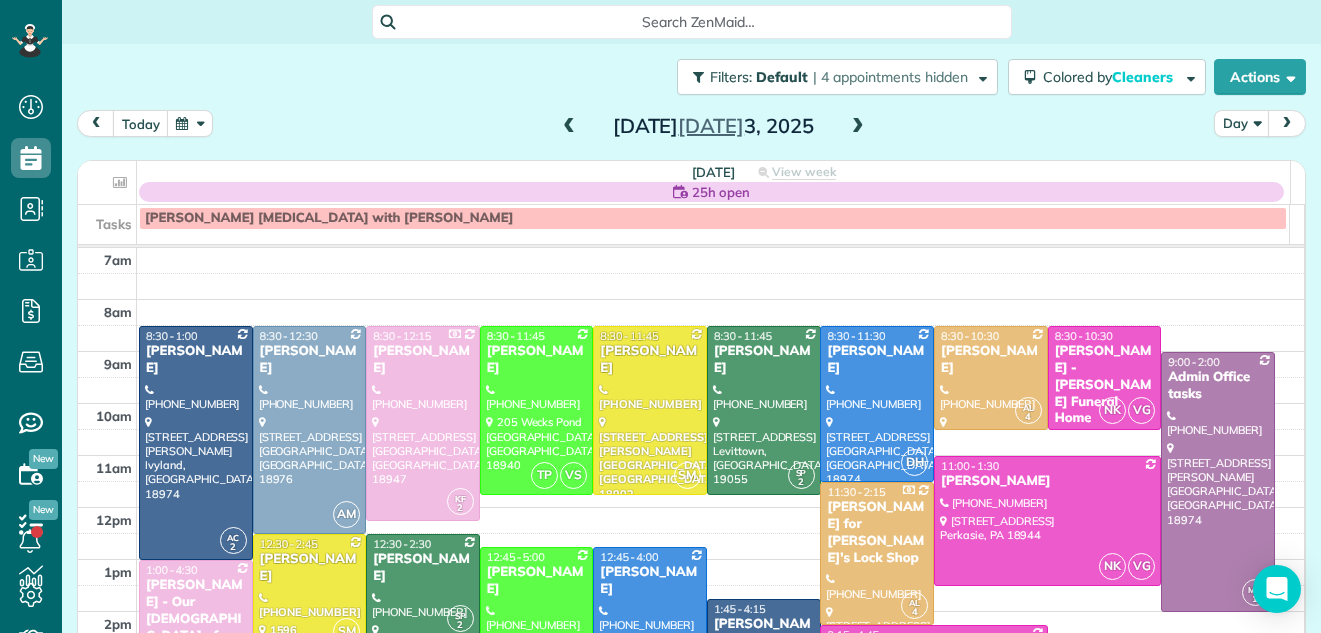 click at bounding box center (569, 127) 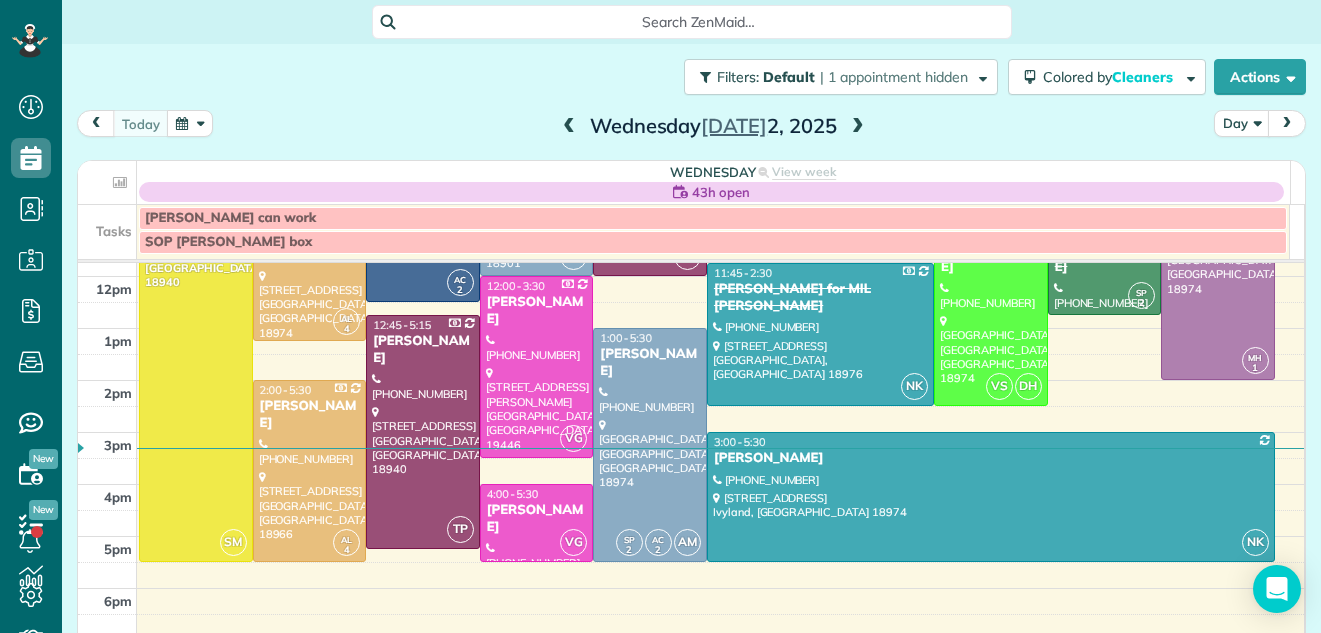 scroll, scrollTop: 287, scrollLeft: 0, axis: vertical 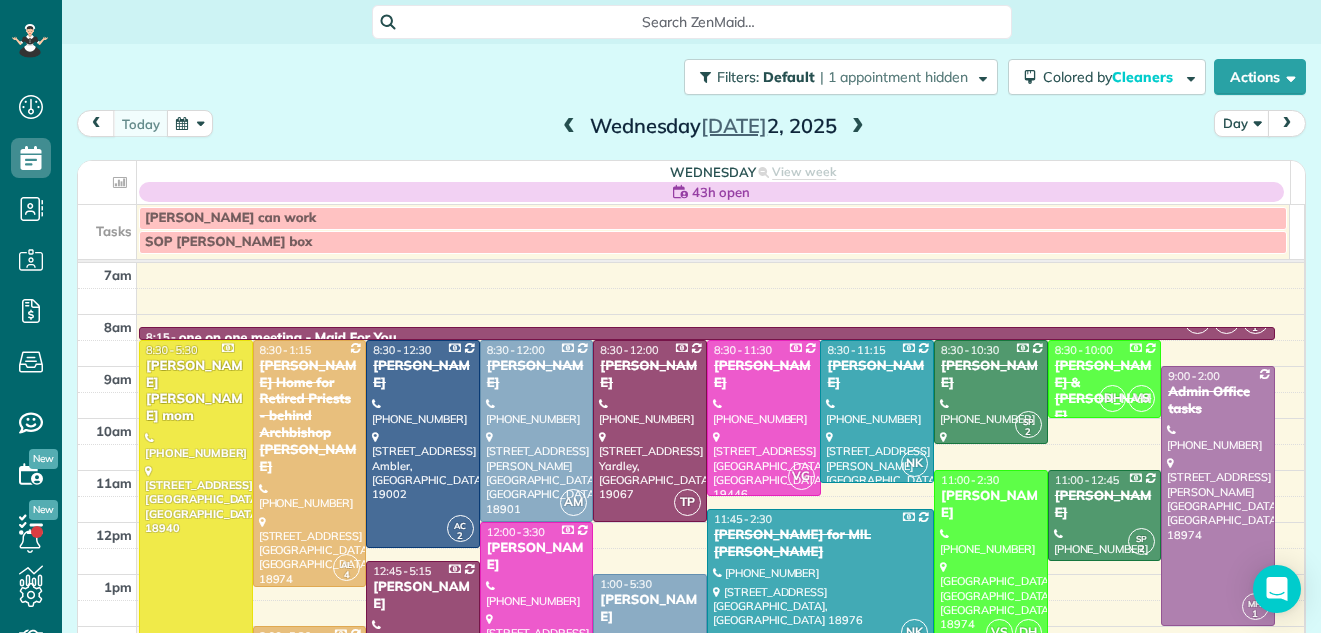 click at bounding box center [858, 127] 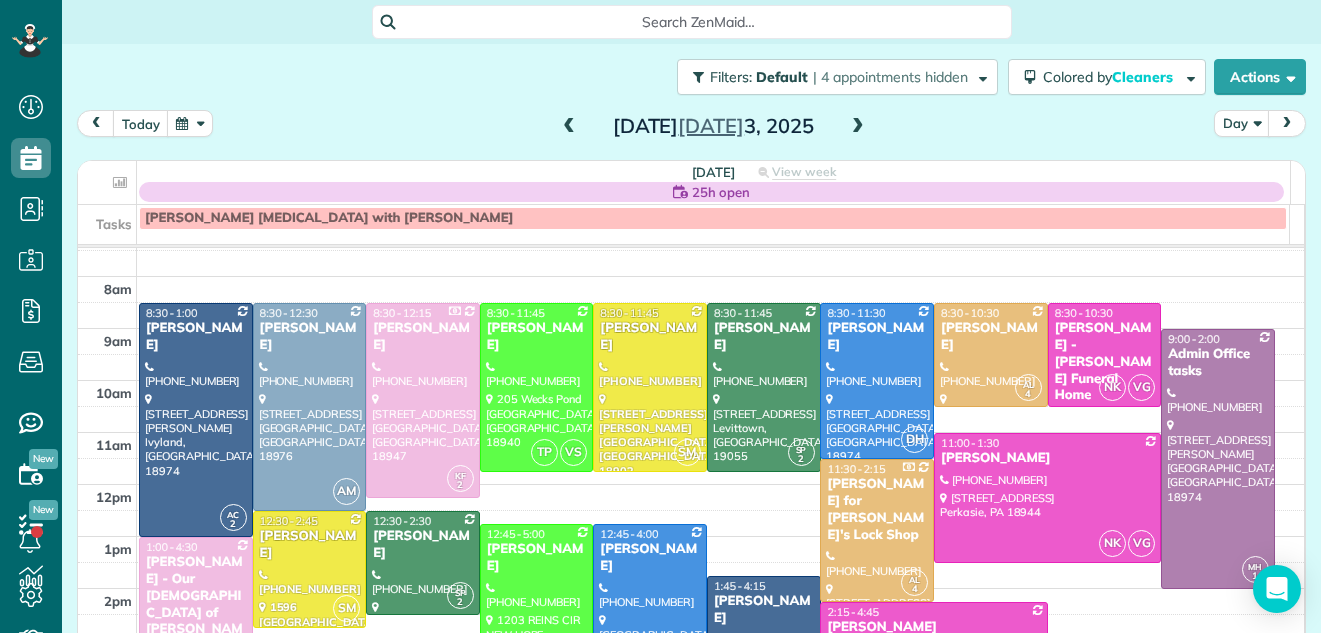 scroll, scrollTop: 0, scrollLeft: 0, axis: both 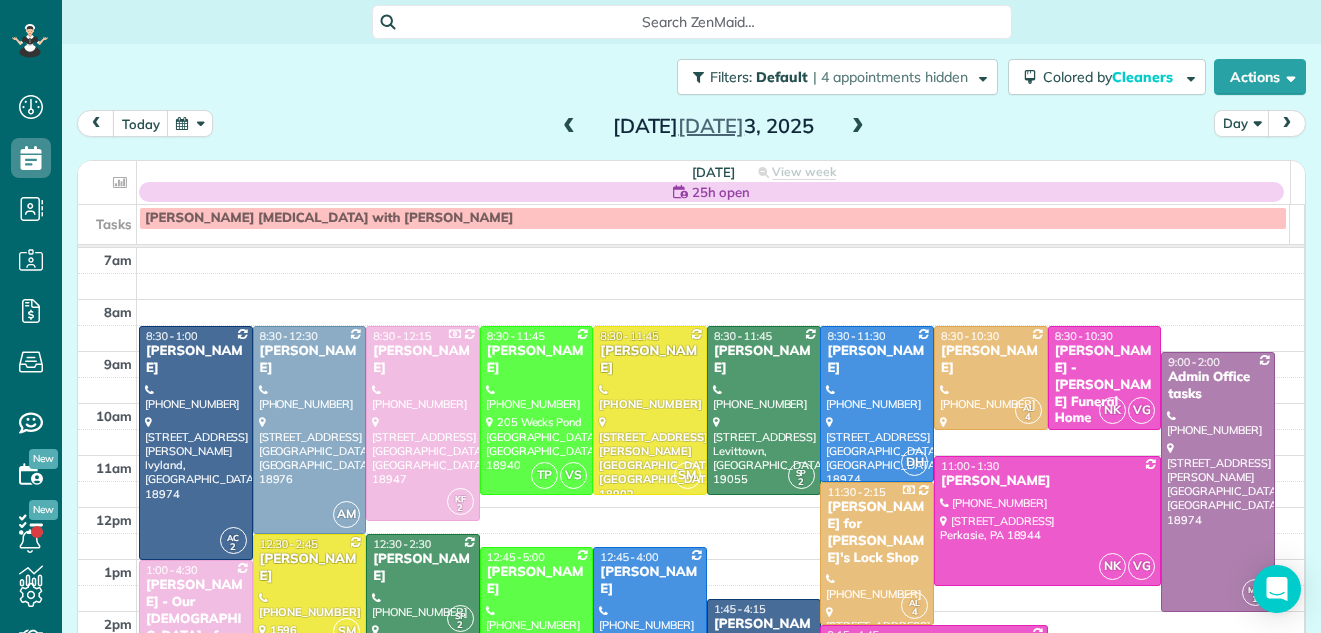click at bounding box center [569, 127] 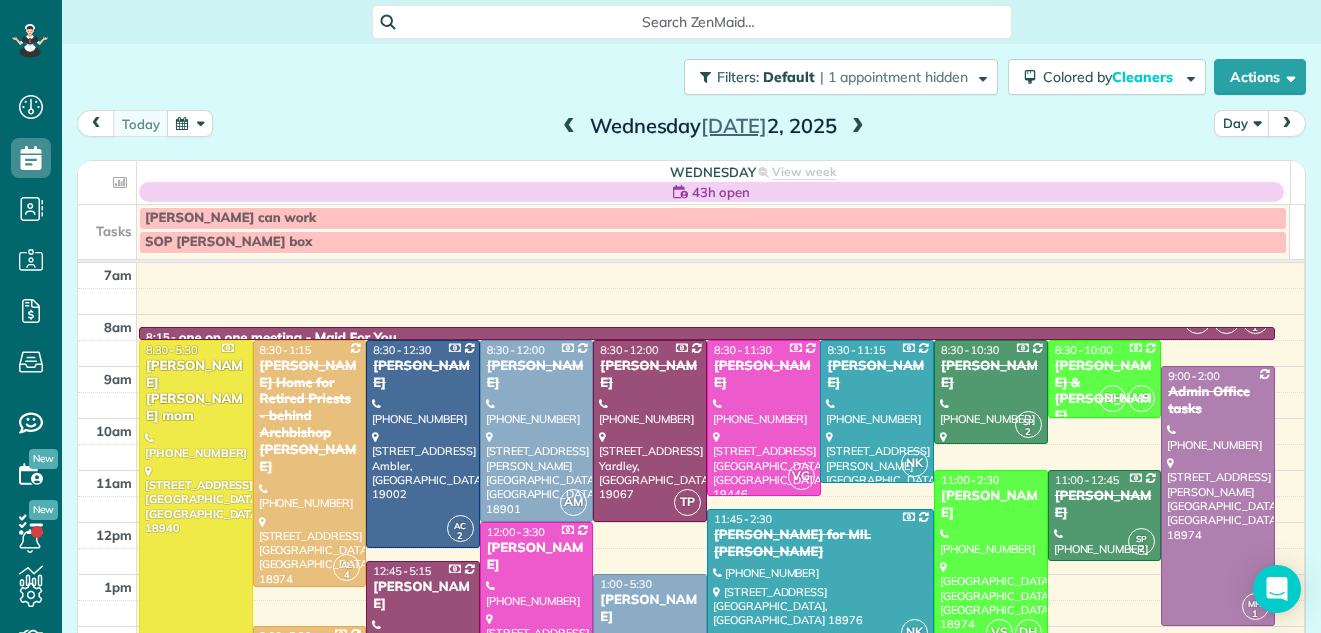 click on "[PERSON_NAME]" at bounding box center (991, 505) 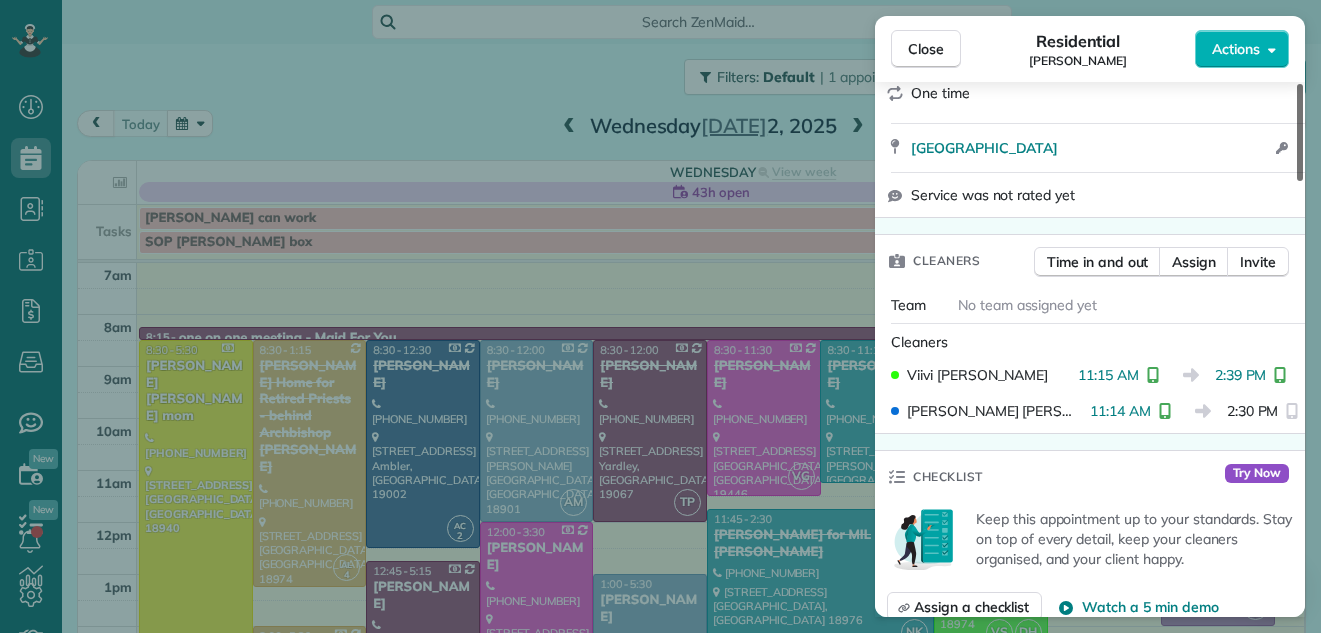 scroll, scrollTop: 376, scrollLeft: 0, axis: vertical 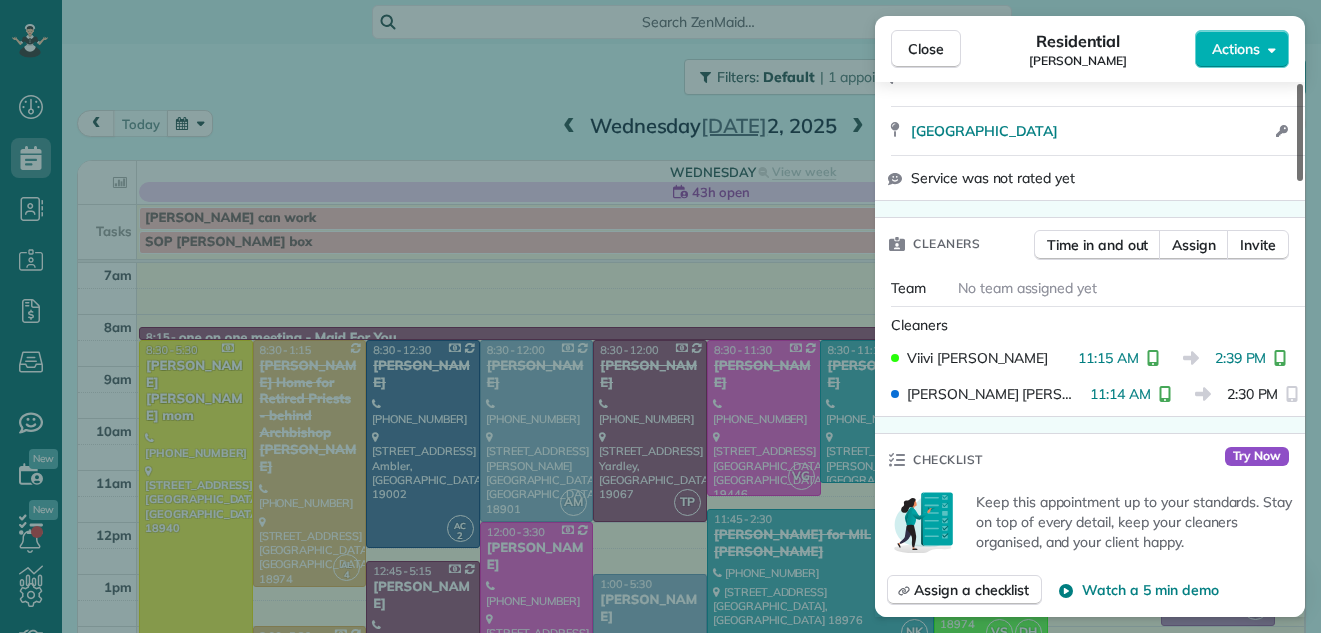 drag, startPoint x: 1298, startPoint y: 118, endPoint x: 1283, endPoint y: 186, distance: 69.63476 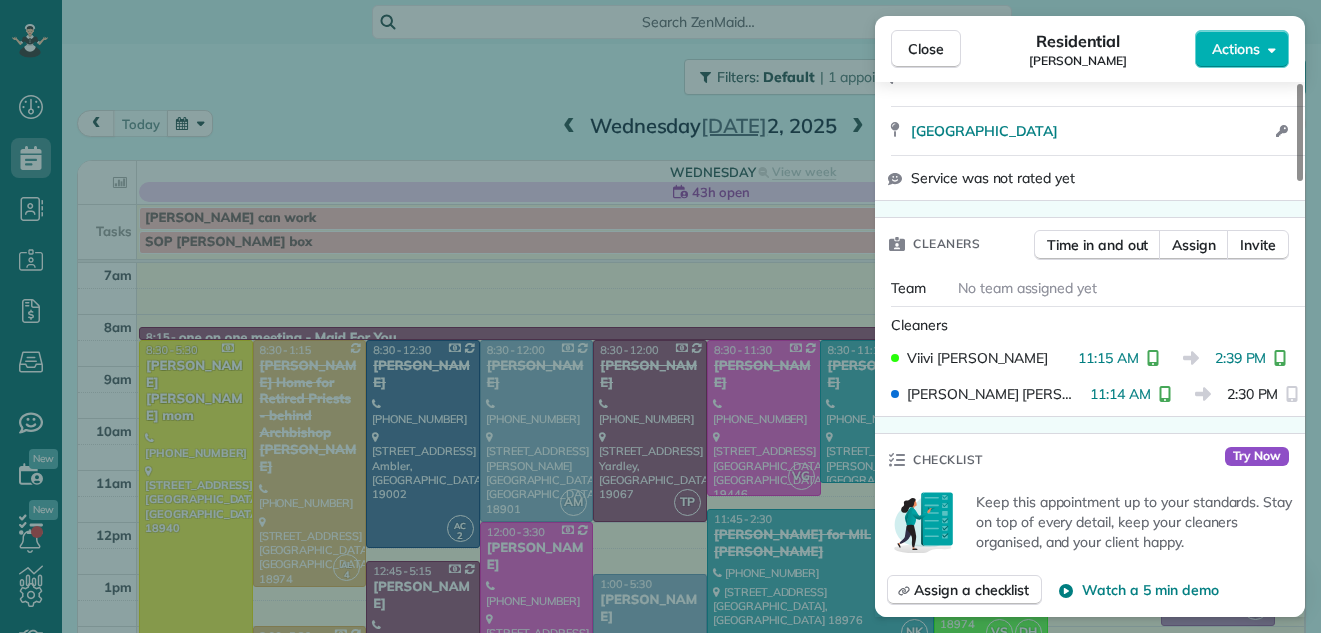 click on "Service was not rated yet" at bounding box center [1102, 178] 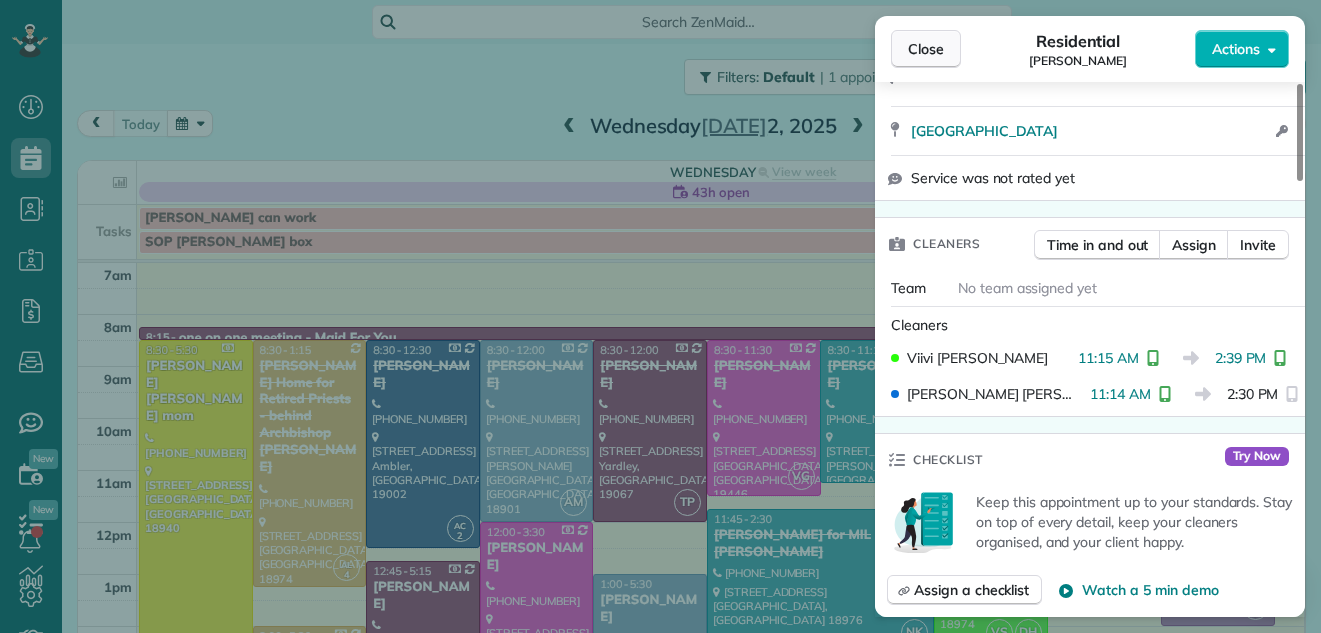 click on "Close" at bounding box center [926, 49] 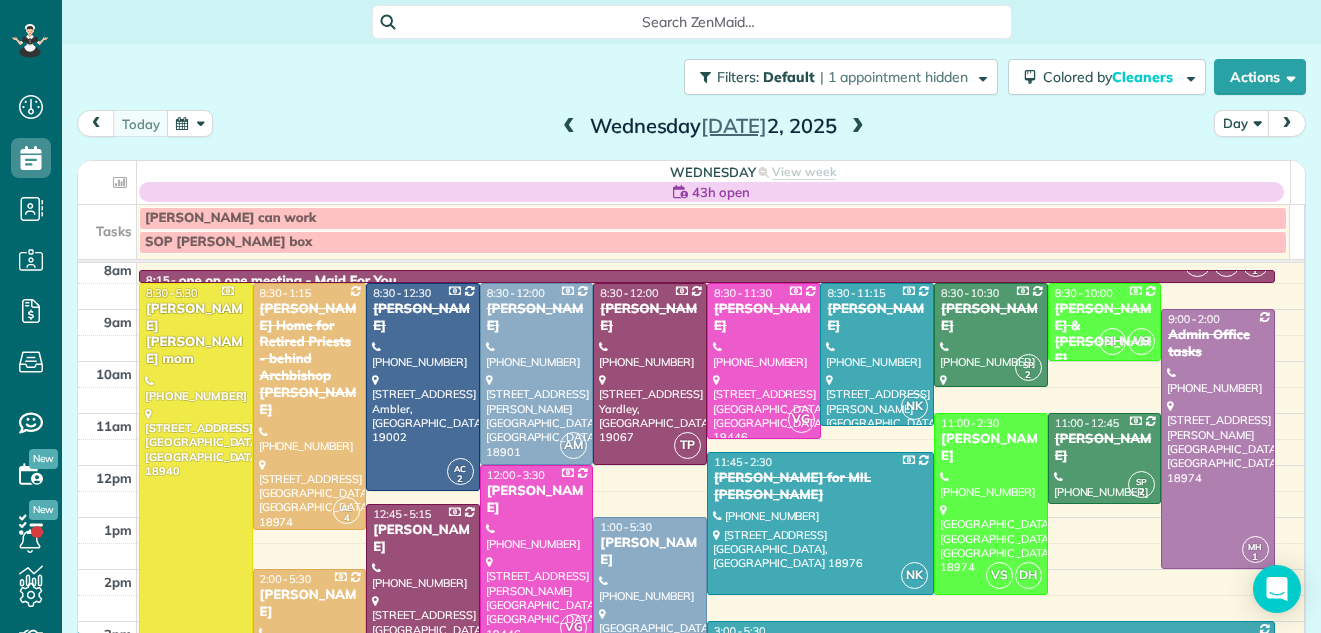 scroll, scrollTop: 139, scrollLeft: 0, axis: vertical 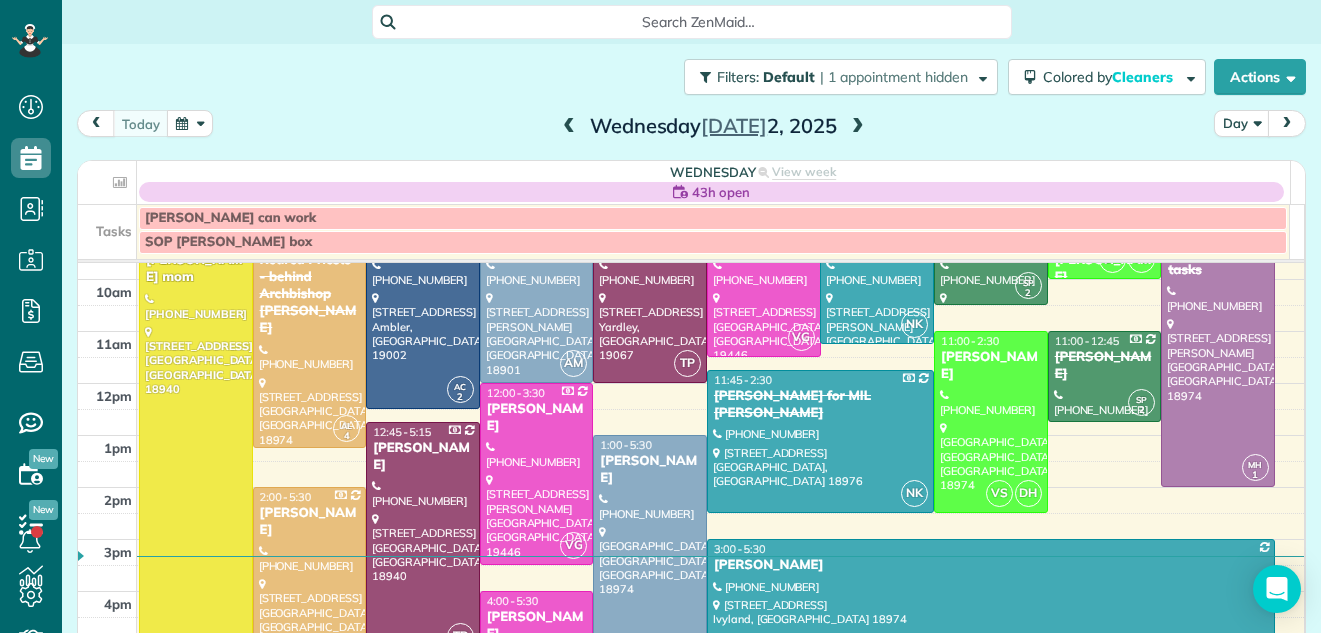 click on "[DATE] 43h open
View week $5,975.00 81.75  Man Hours 20  Appointments 53% Paid All Assigned Tasks   [PERSON_NAME] can work    SOP [PERSON_NAME] box 7am 8am 9am 10am 11am 12pm 1pm 2pm 3pm 4pm 5pm 6pm 7pm 8pm TP AF LC 1 8:15 - 8:30 one on one meeting - Maid For You [PHONE_NUMBER] [STREET_ADDRESS] SM 8:30 - 5:30 [PERSON_NAME] [PERSON_NAME] mom (215) 990-[GEOGRAPHIC_DATA][STREET_ADDRESS] AL 4 8:30 - 1:15 [PERSON_NAME] Coeli Home for Retired Priests - behind [GEOGRAPHIC_DATA][PERSON_NAME] [PHONE_NUMBER] [STREET_ADDRESS] AC 2 8:30 - 12:30 [PERSON_NAME] (215) 651-[GEOGRAPHIC_DATA][STREET_ADDRESS] AM 8:30 - 12:00 [PERSON_NAME] [PHONE_NUMBER] [STREET_ADDRESS][PERSON_NAME] TP 8:30 - 12:00 [PERSON_NAME] [PHONE_NUMBER] [STREET_ADDRESS] VG 8:30 - 11:30 [PERSON_NAME] [PHONE_NUMBER] [STREET_ADDRESS] NK 8:30 - 11:15 [PERSON_NAME] [PHONE_NUMBER] [STREET_ADDRESS][PERSON_NAME] SP 2 8:30 - 10:30 [PERSON_NAME] [PHONE_NUMBER] DH VS MH 1 2" at bounding box center [691, 409] 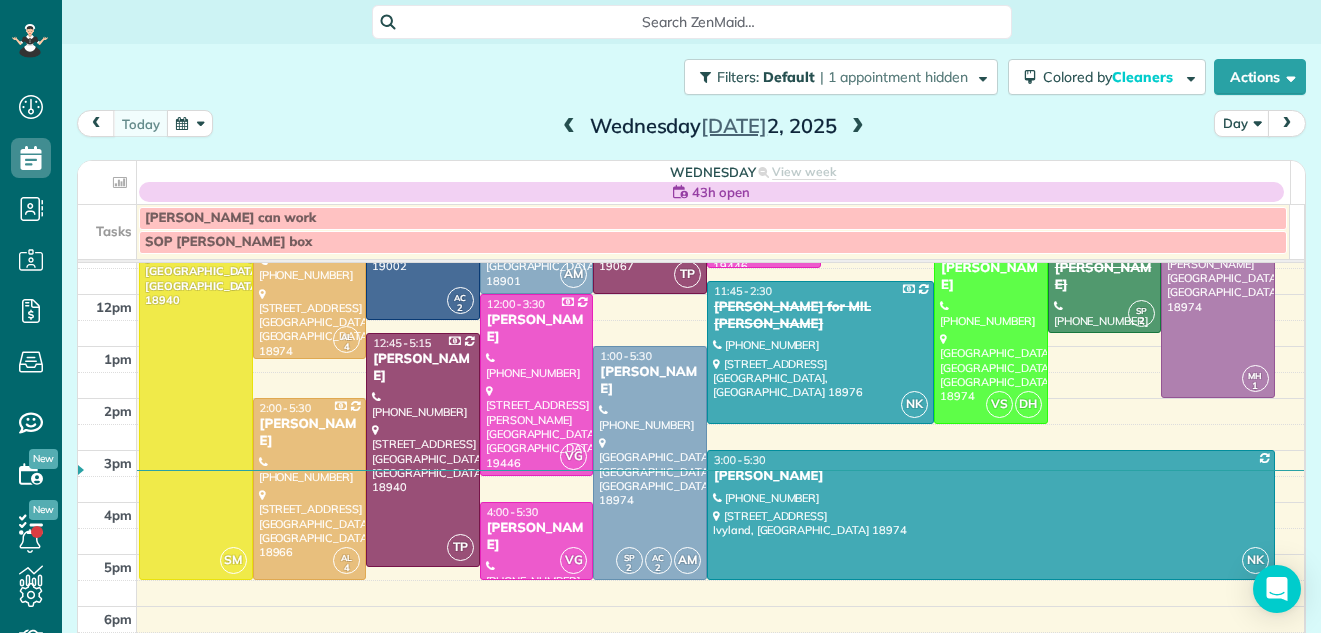 scroll, scrollTop: 232, scrollLeft: 0, axis: vertical 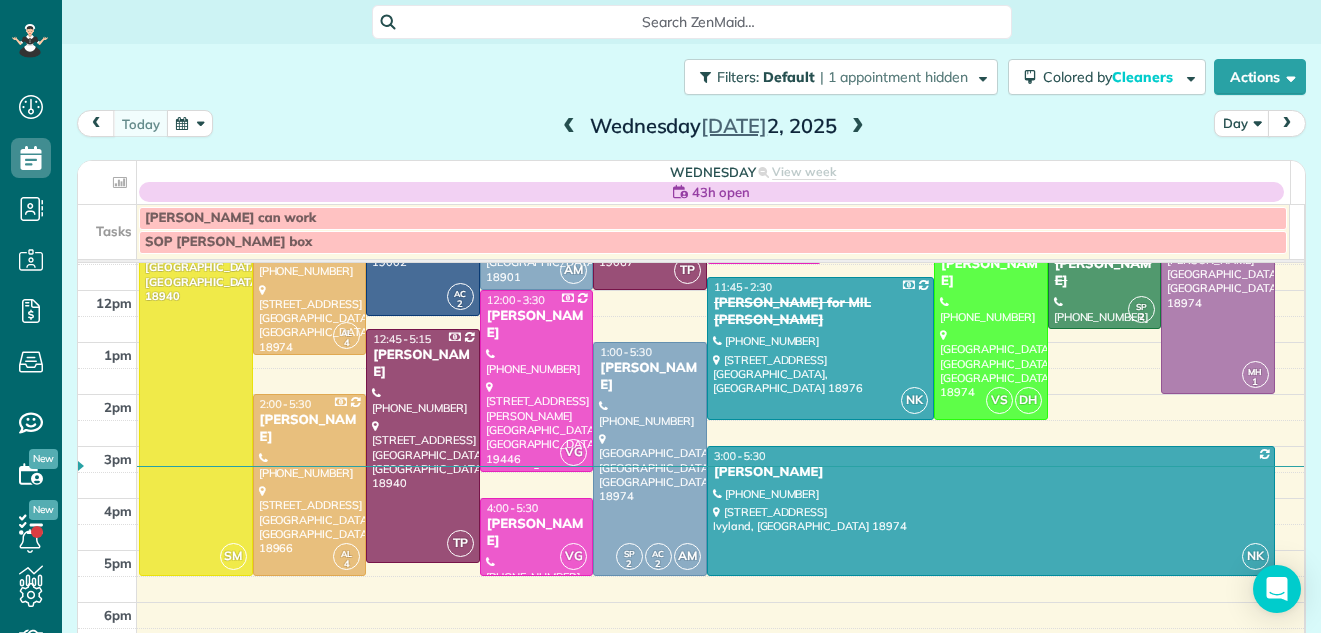 click at bounding box center [537, 381] 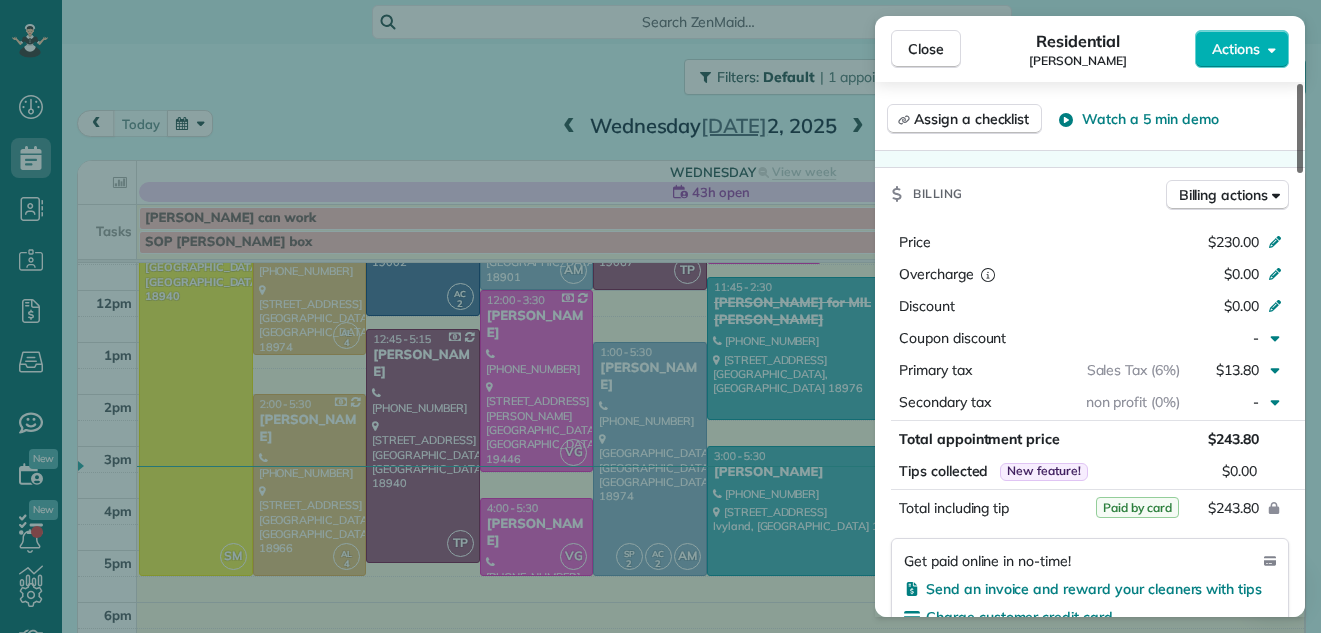 scroll, scrollTop: 918, scrollLeft: 0, axis: vertical 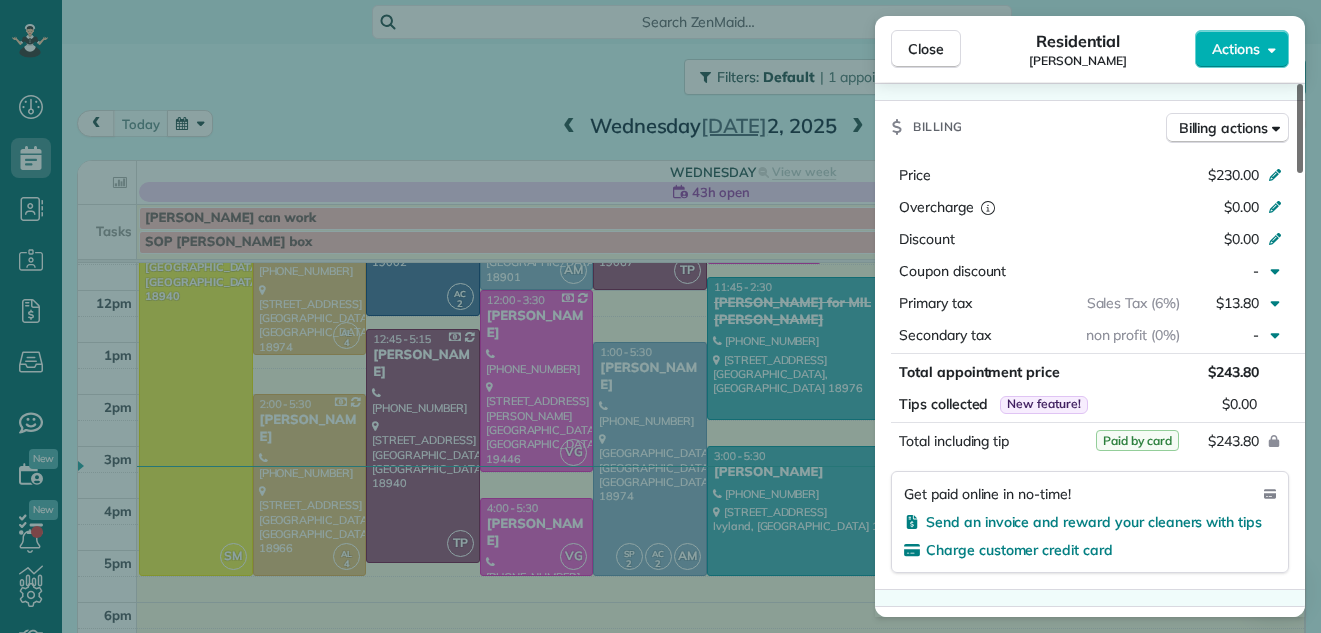 drag, startPoint x: 1298, startPoint y: 120, endPoint x: 1259, endPoint y: 272, distance: 156.92355 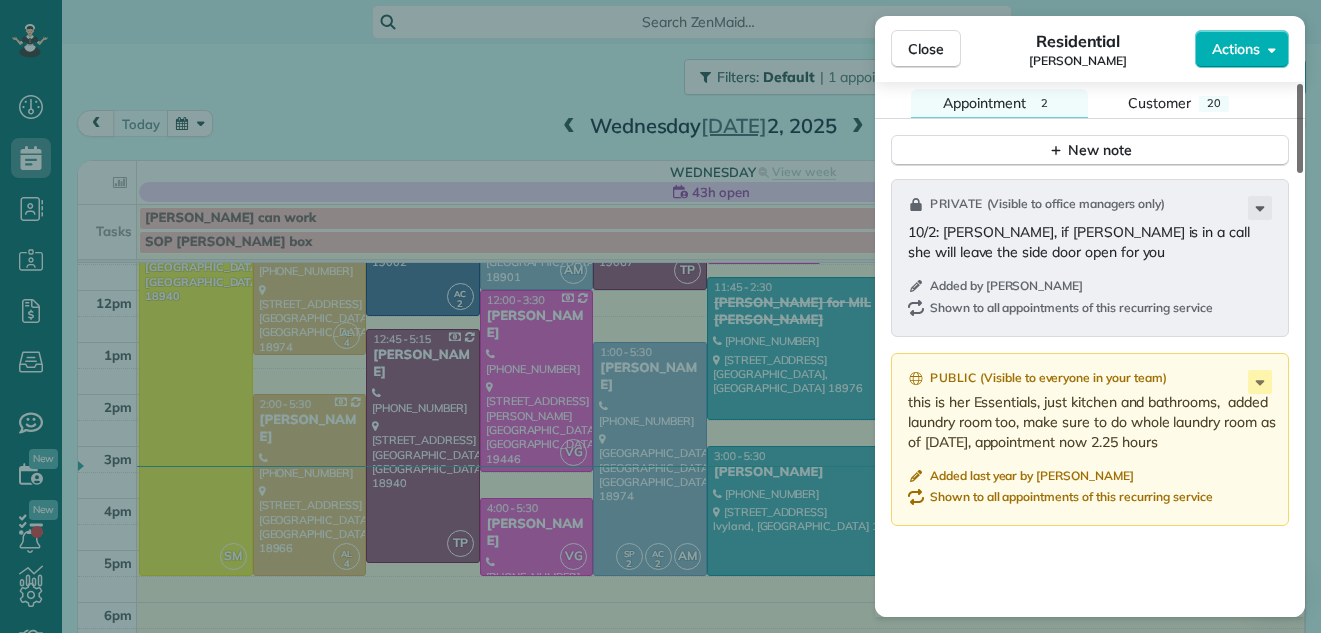 scroll, scrollTop: 2156, scrollLeft: 0, axis: vertical 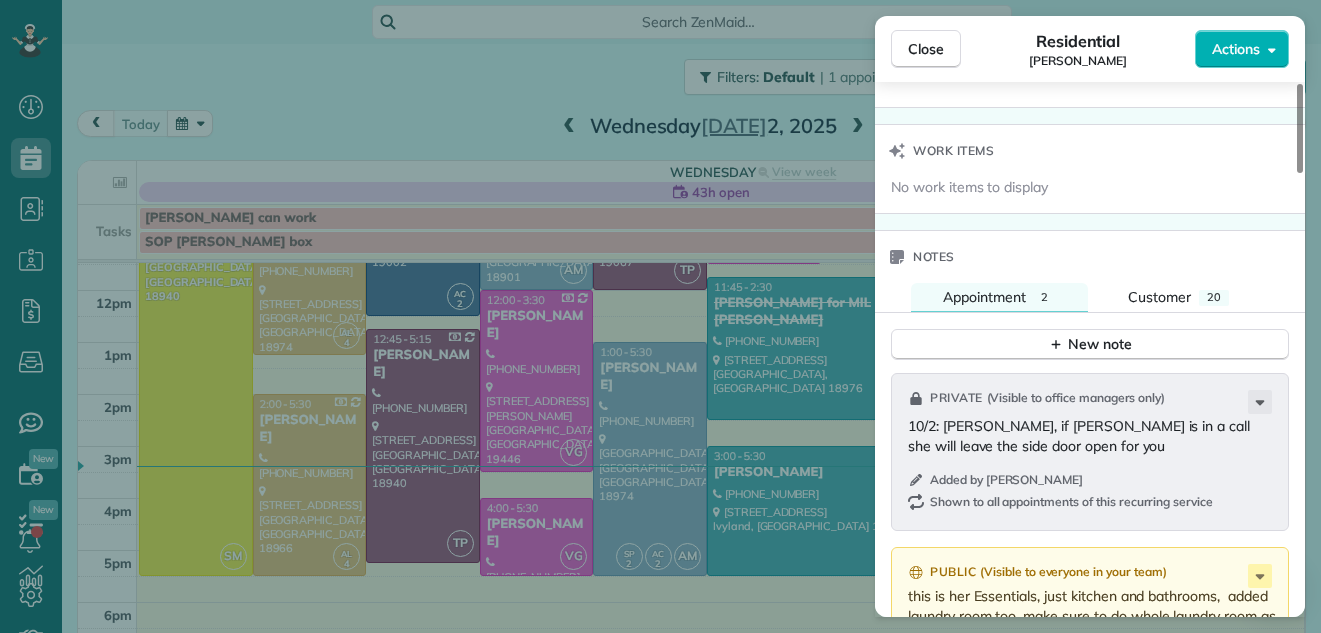 drag, startPoint x: 1299, startPoint y: 269, endPoint x: 1252, endPoint y: 433, distance: 170.60188 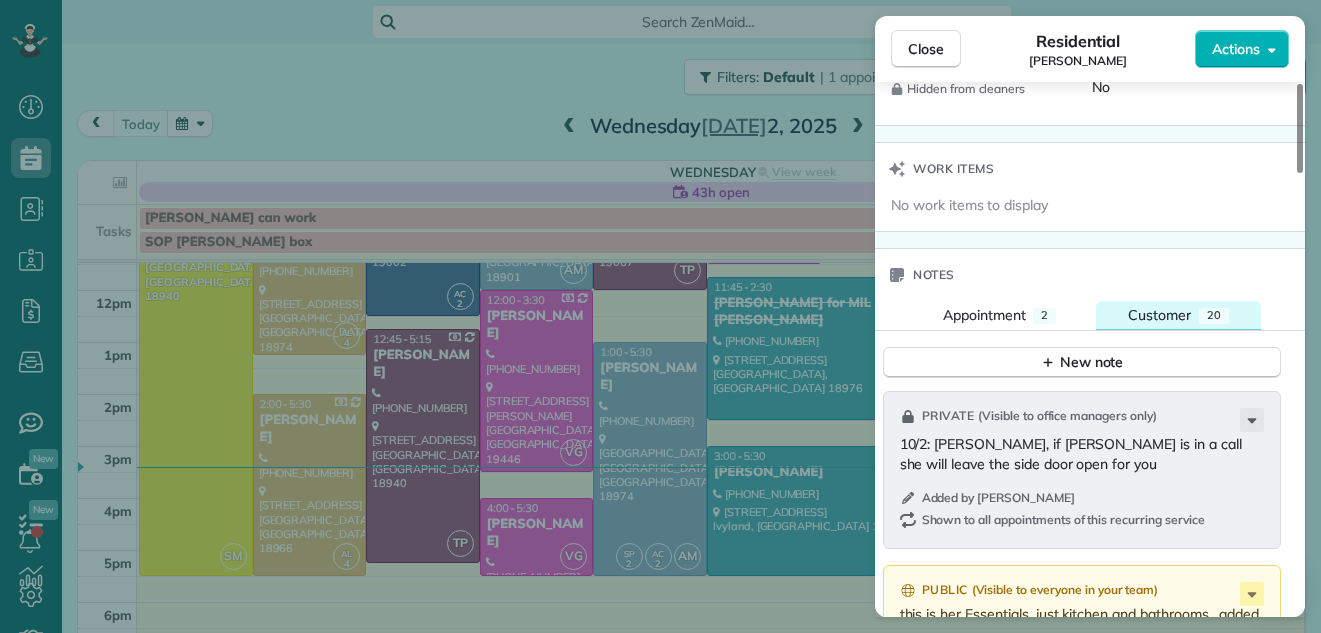 click on "Customer" at bounding box center [1159, 315] 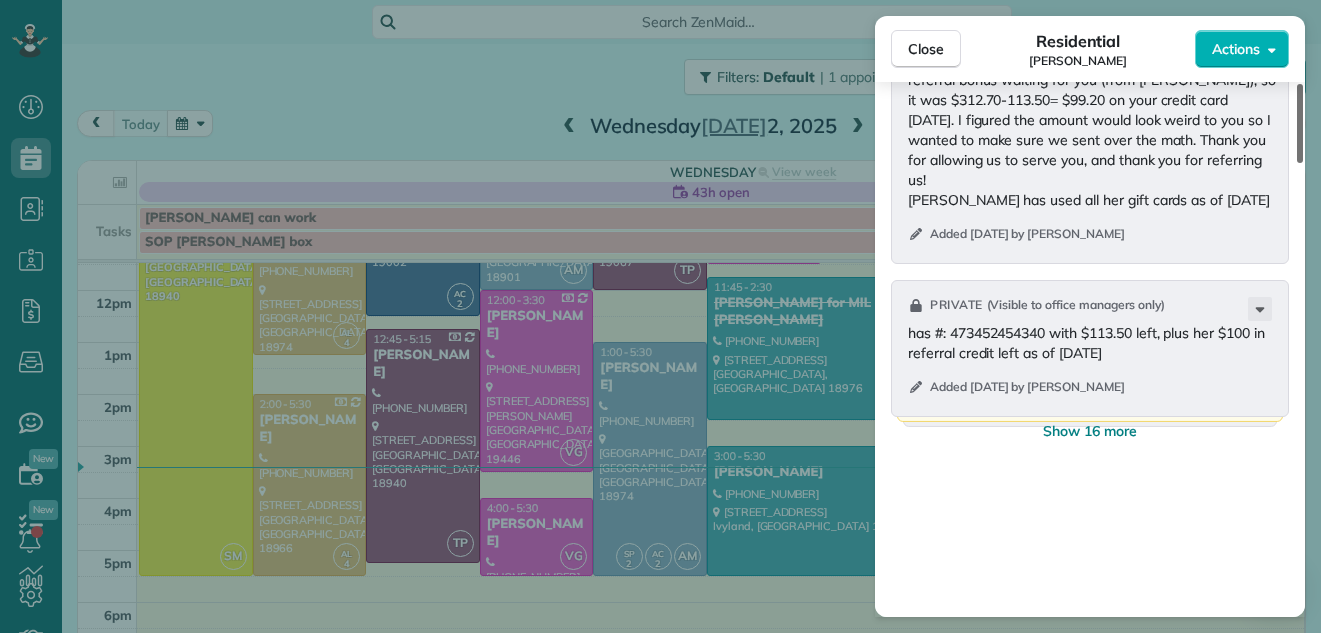 scroll, scrollTop: 2649, scrollLeft: 0, axis: vertical 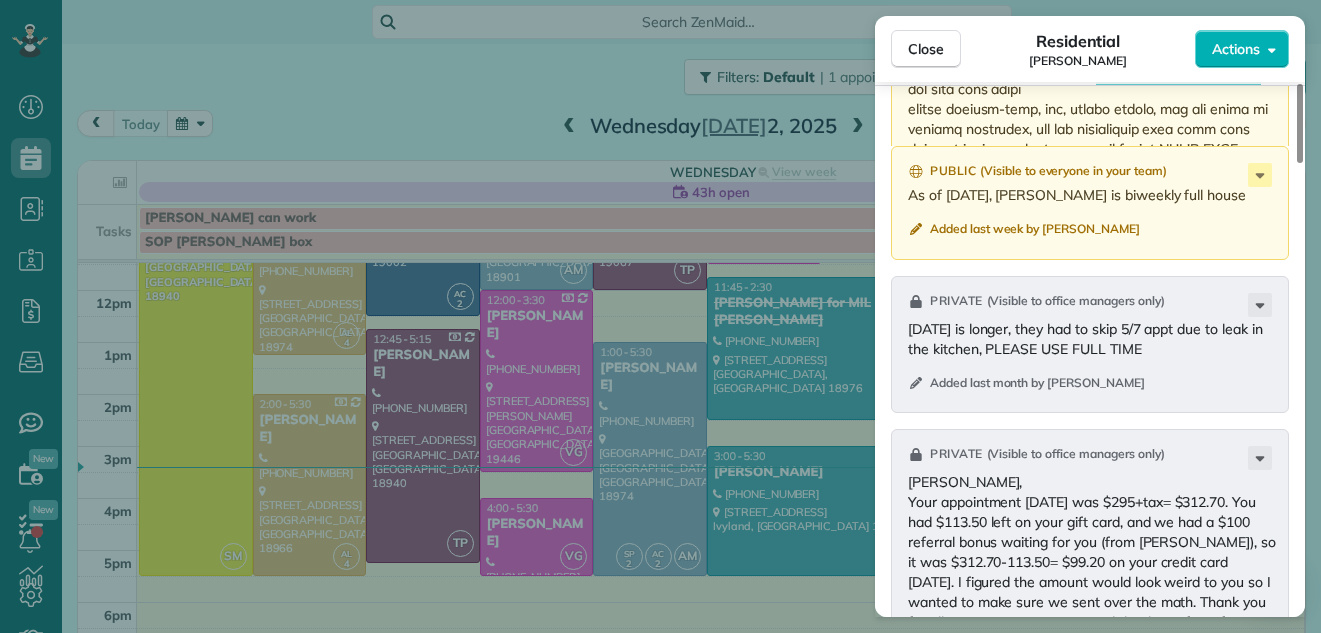 drag, startPoint x: 1299, startPoint y: 385, endPoint x: 1282, endPoint y: 406, distance: 27.018513 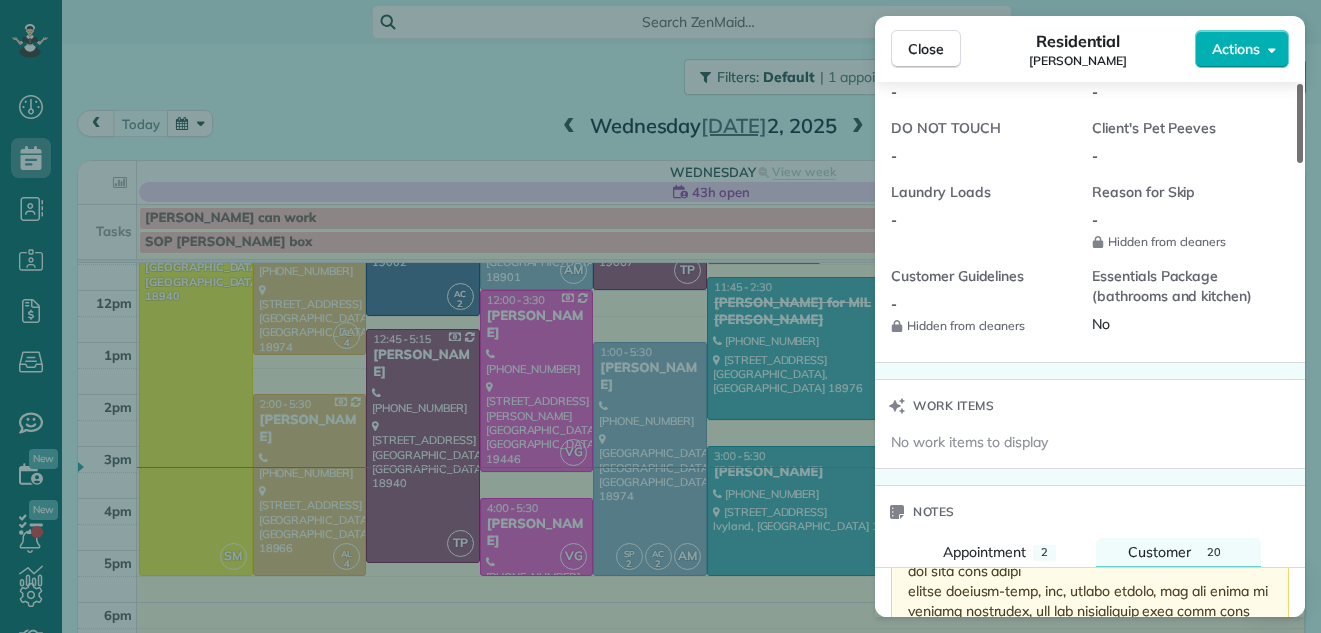 scroll, scrollTop: 1392, scrollLeft: 0, axis: vertical 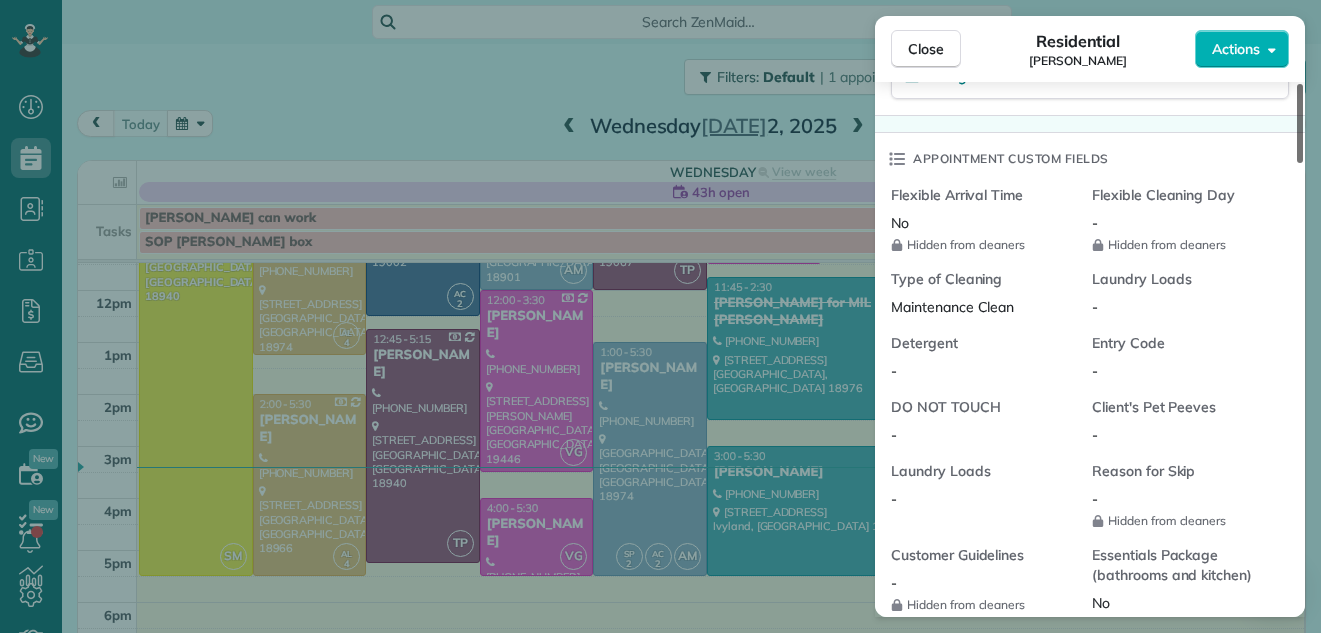 drag, startPoint x: 1303, startPoint y: 391, endPoint x: 1321, endPoint y: 294, distance: 98.65597 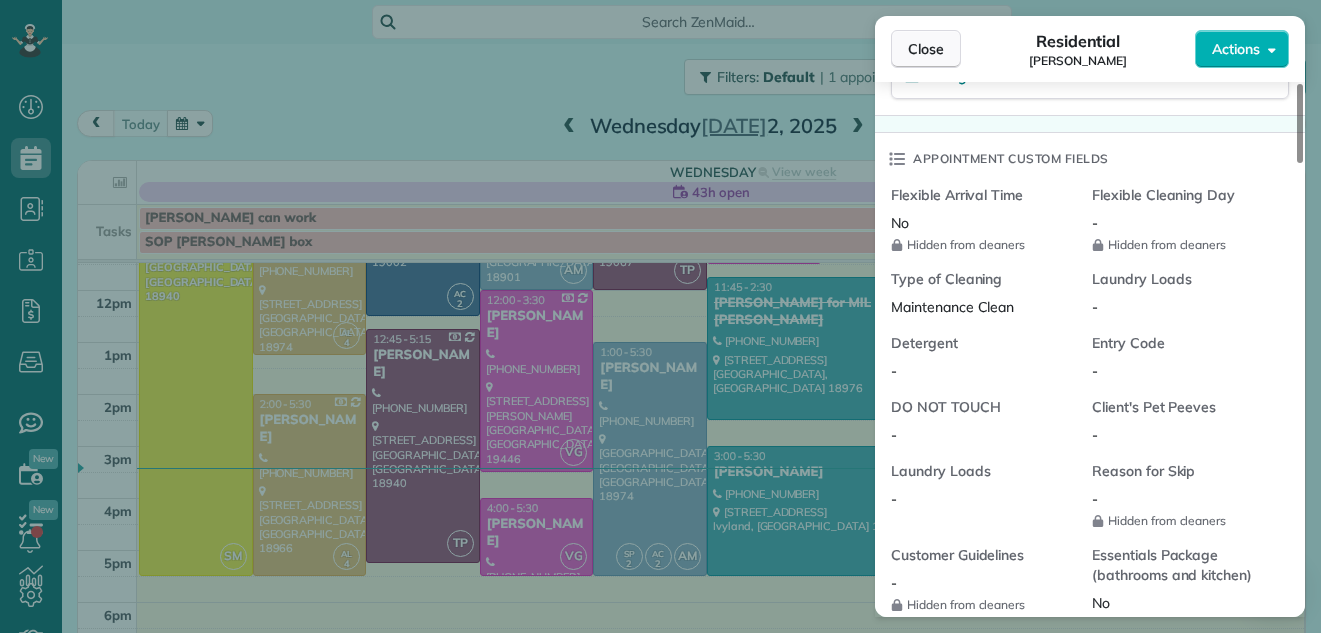 click on "Close" at bounding box center (926, 49) 